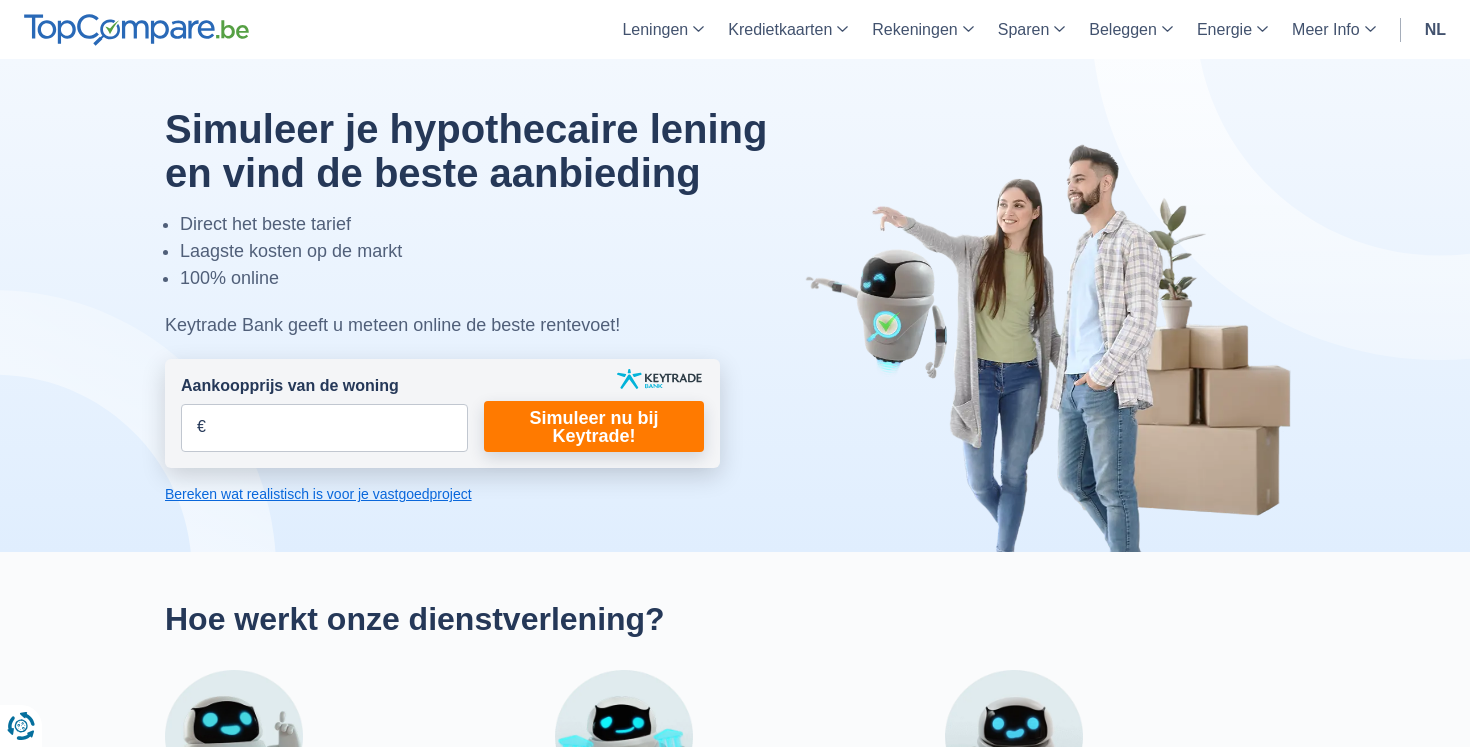 scroll, scrollTop: 0, scrollLeft: 0, axis: both 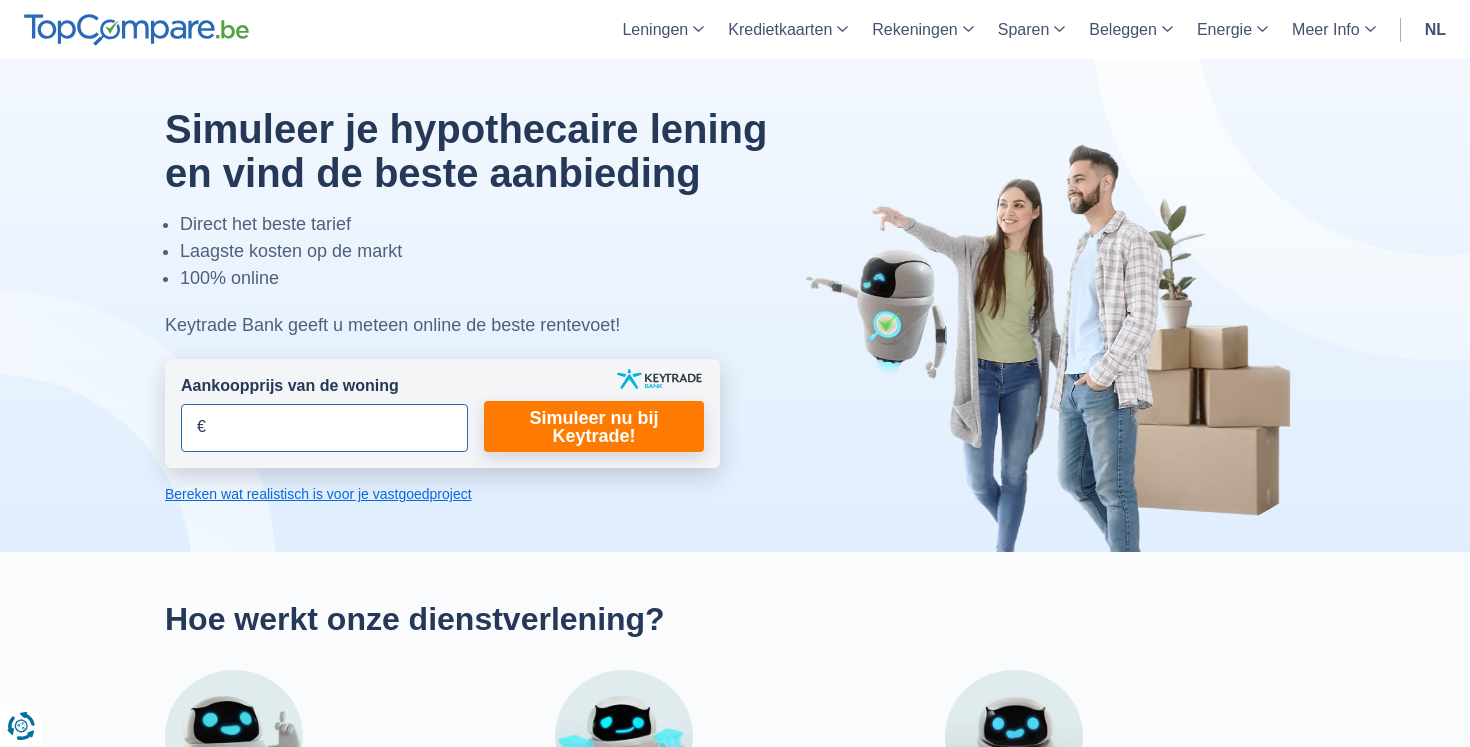 click on "Aankoopprijs van de woning" at bounding box center [324, 428] 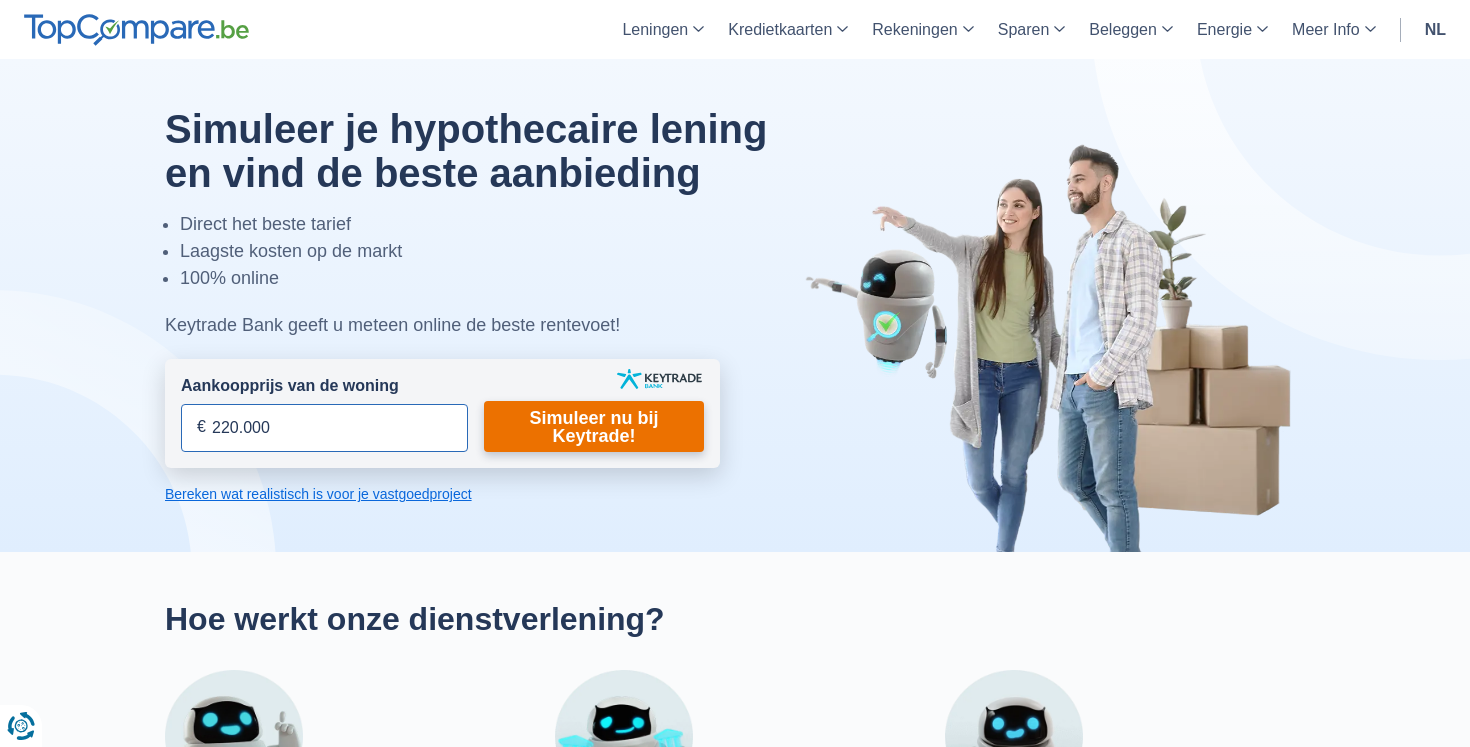 type on "220.000" 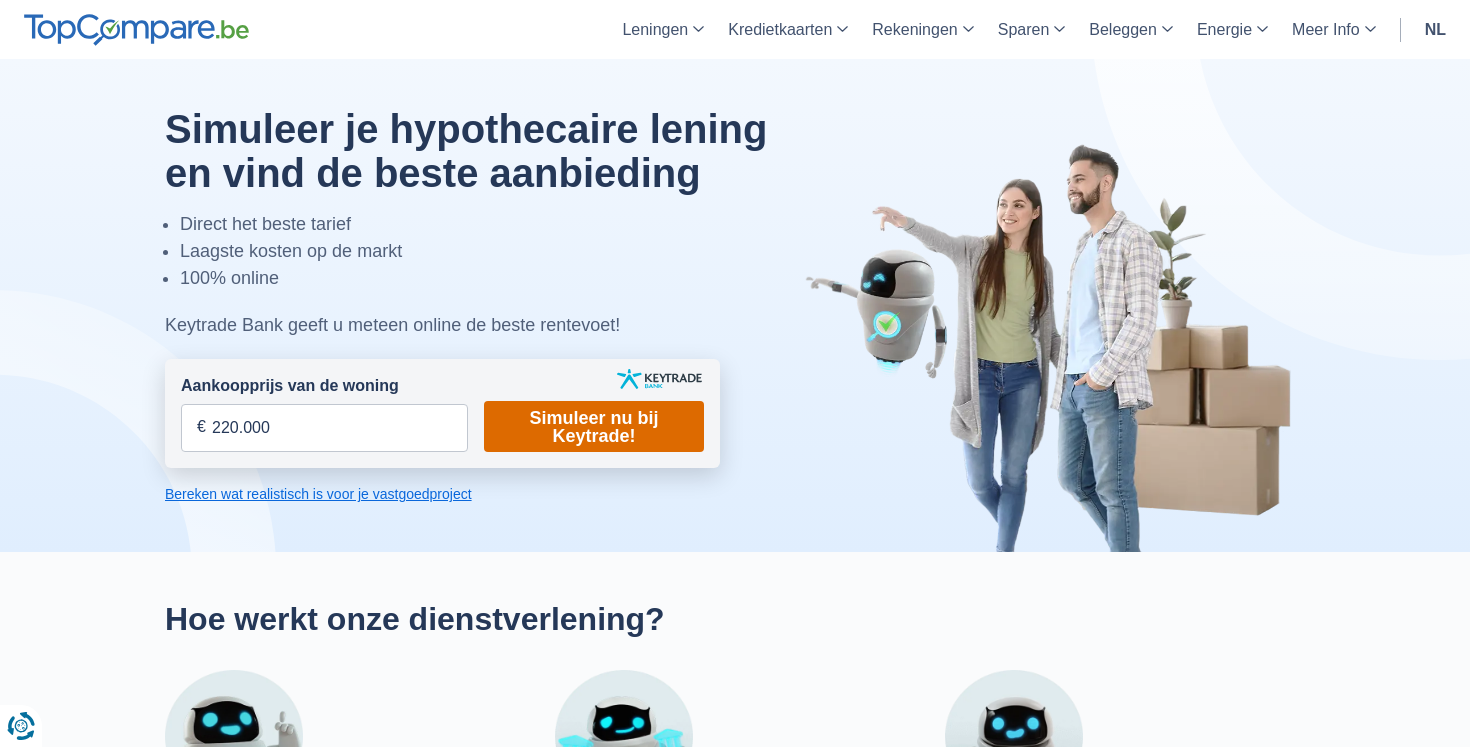 click on "Simuleer nu bij Keytrade!" at bounding box center (594, 426) 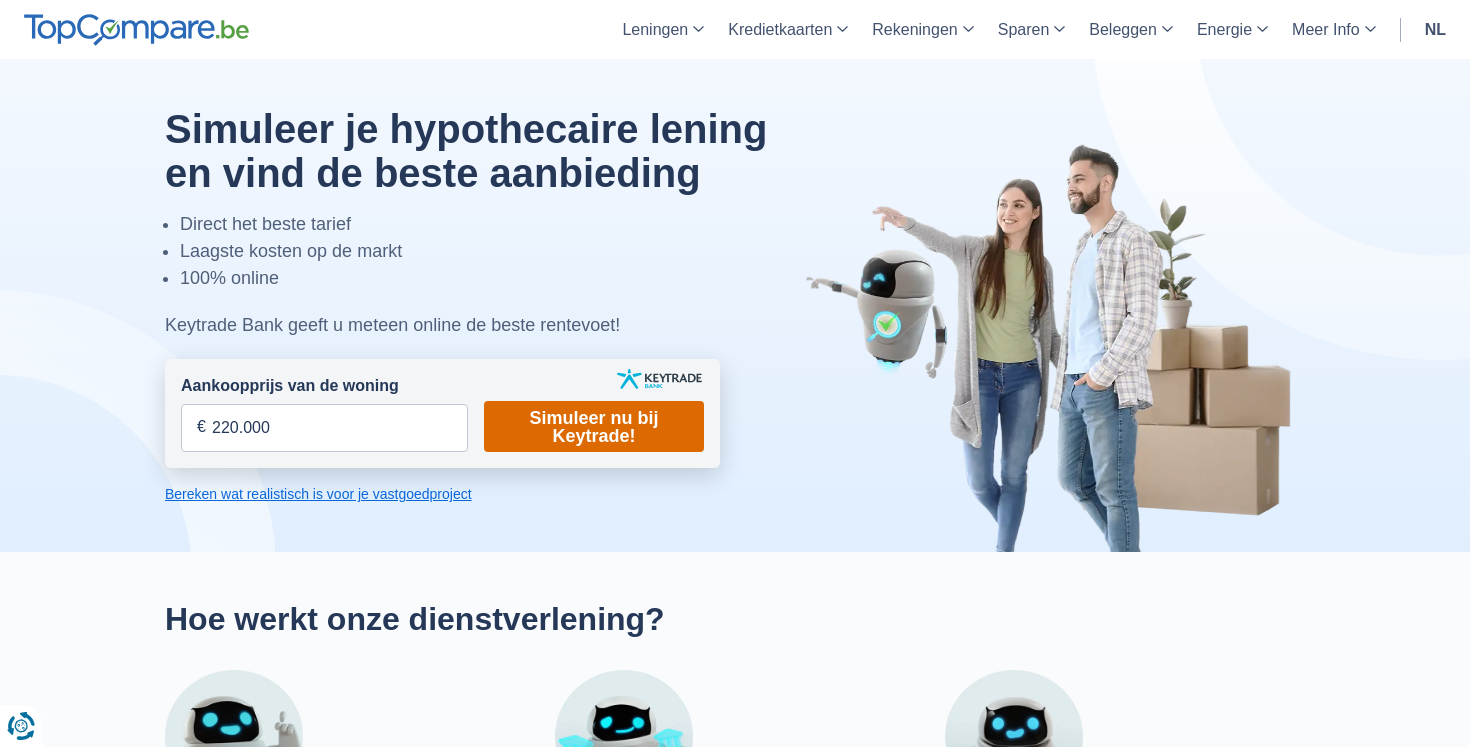 click on "Simuleer nu bij Keytrade!" at bounding box center (594, 426) 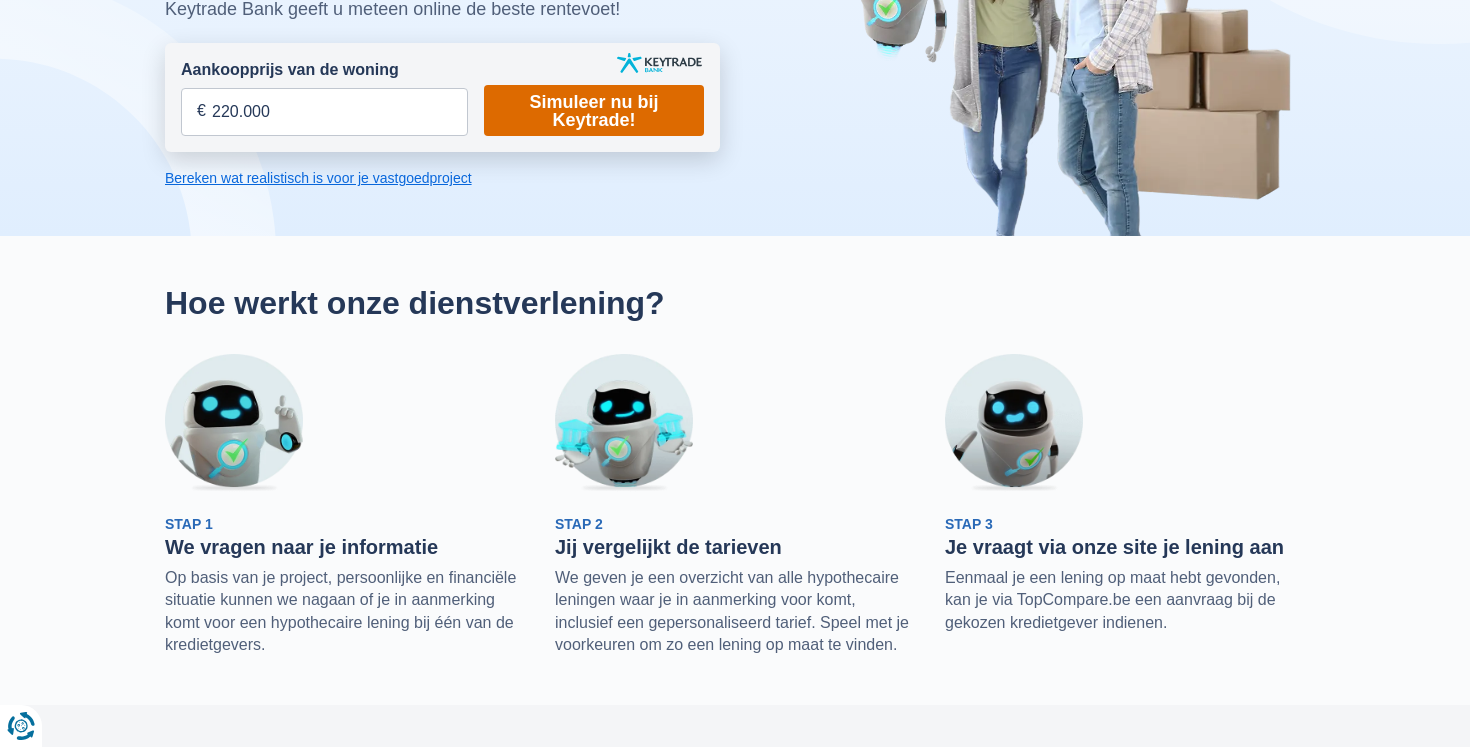 scroll, scrollTop: 317, scrollLeft: 0, axis: vertical 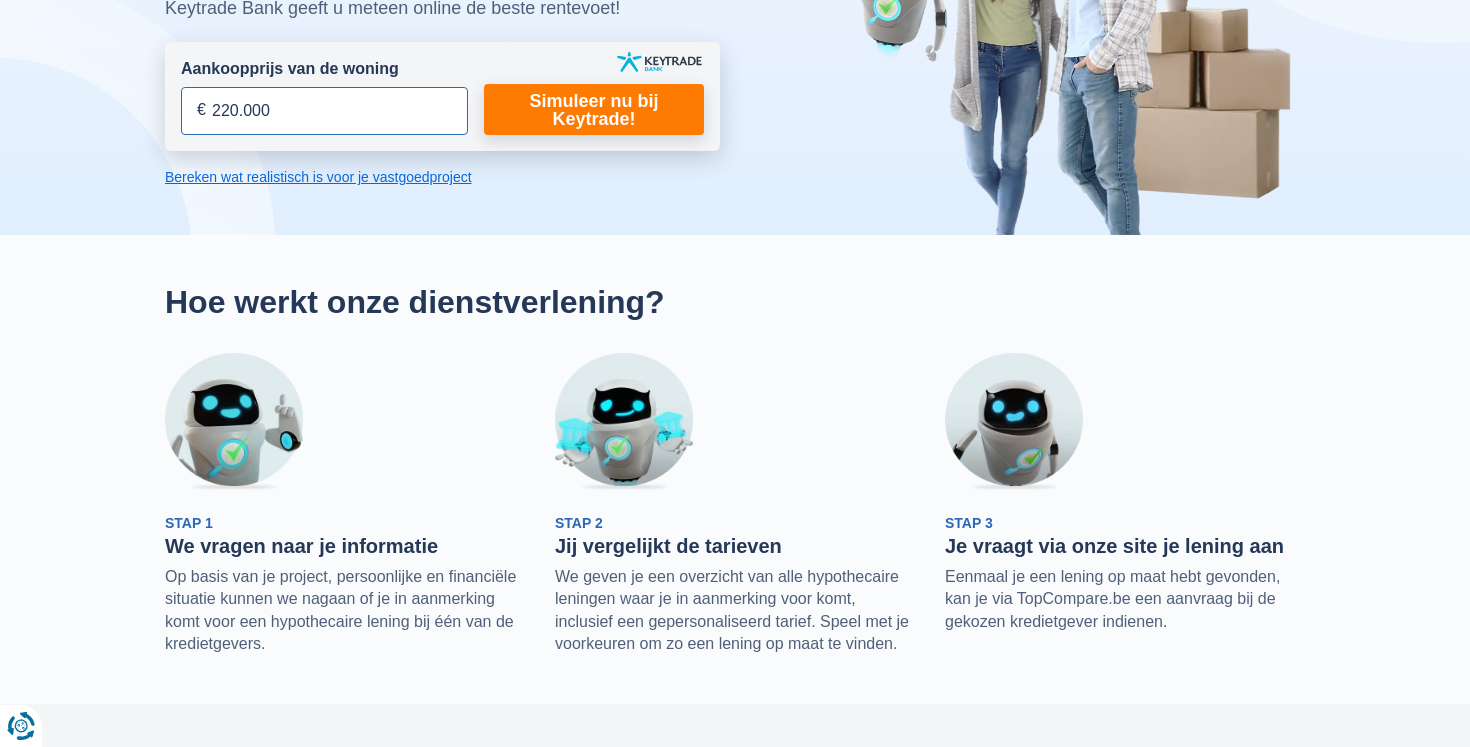 click on "220.000" at bounding box center (324, 111) 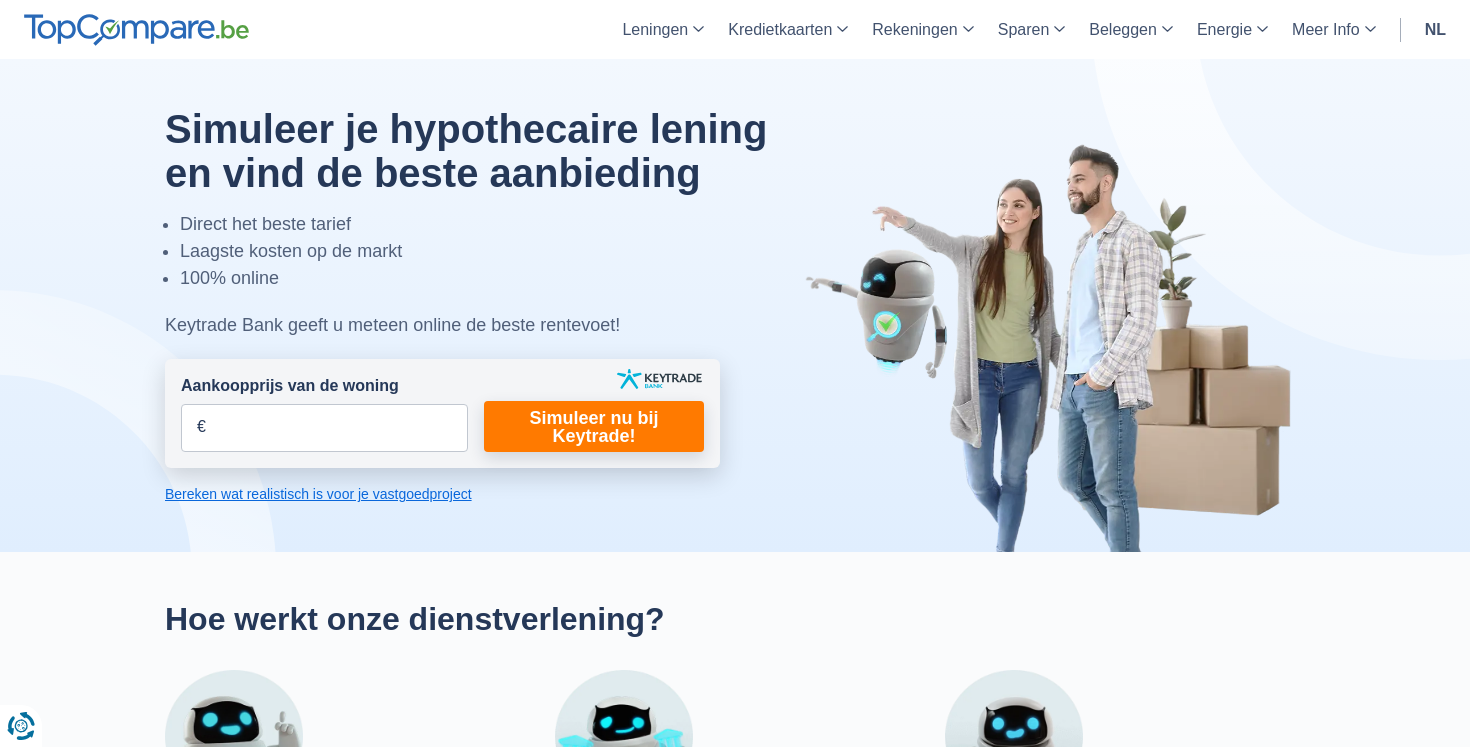 scroll, scrollTop: 0, scrollLeft: 0, axis: both 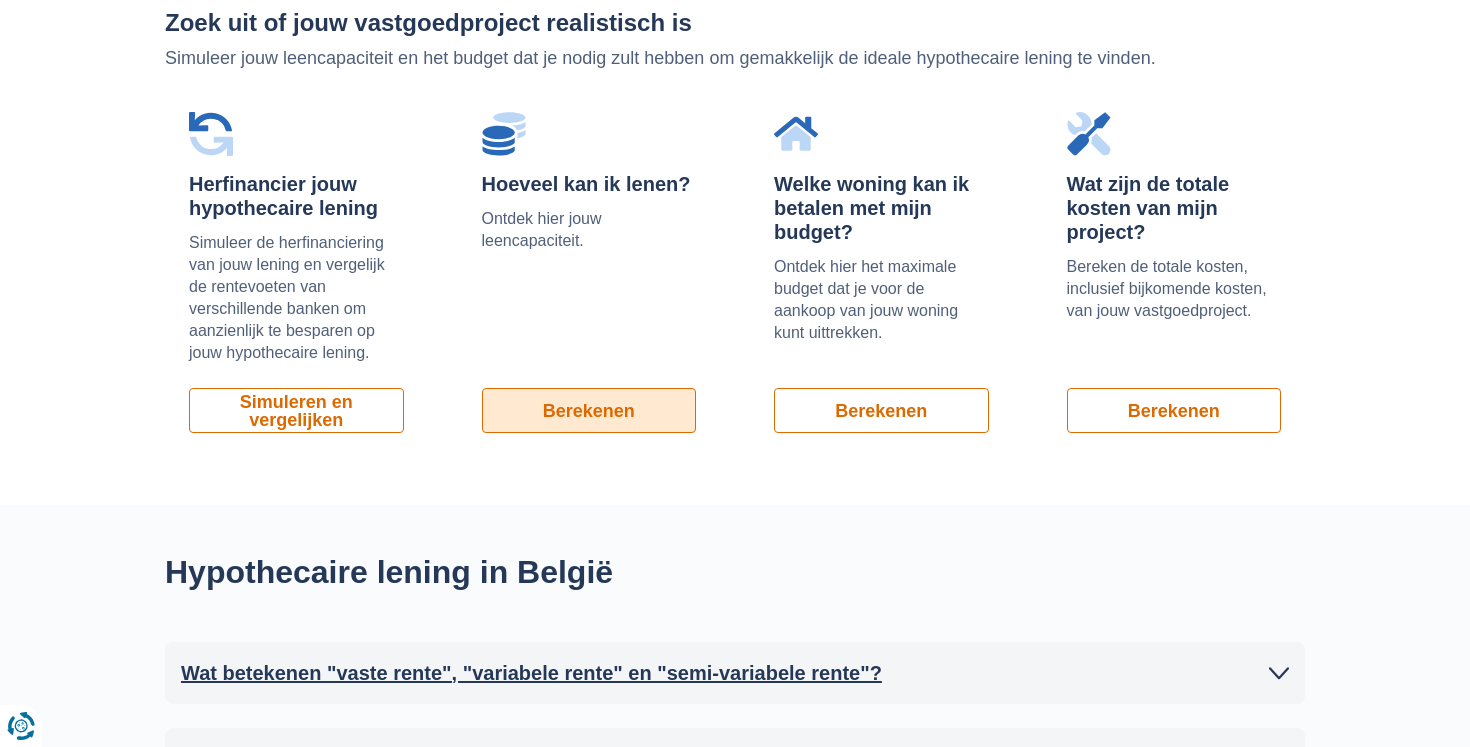 click on "Berekenen" at bounding box center [589, 410] 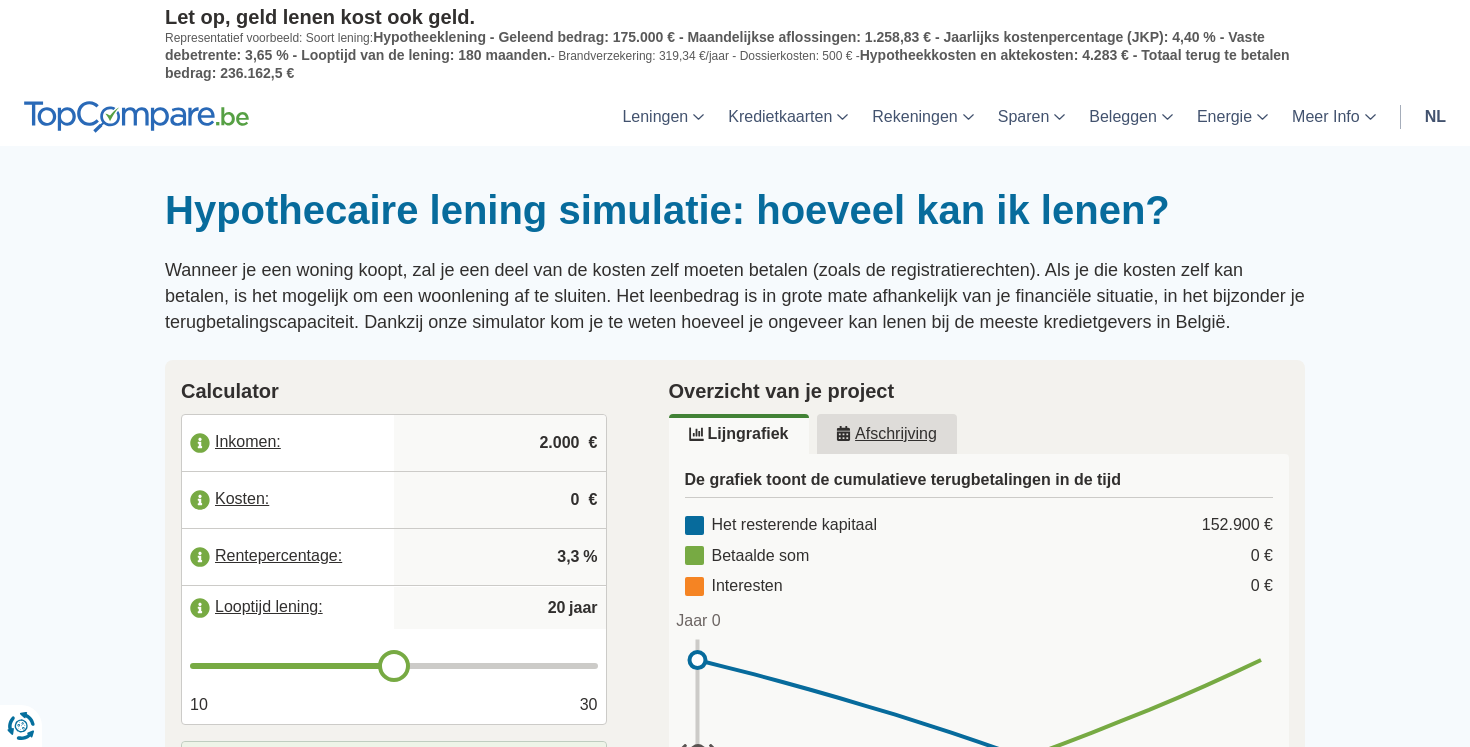 scroll, scrollTop: 0, scrollLeft: 0, axis: both 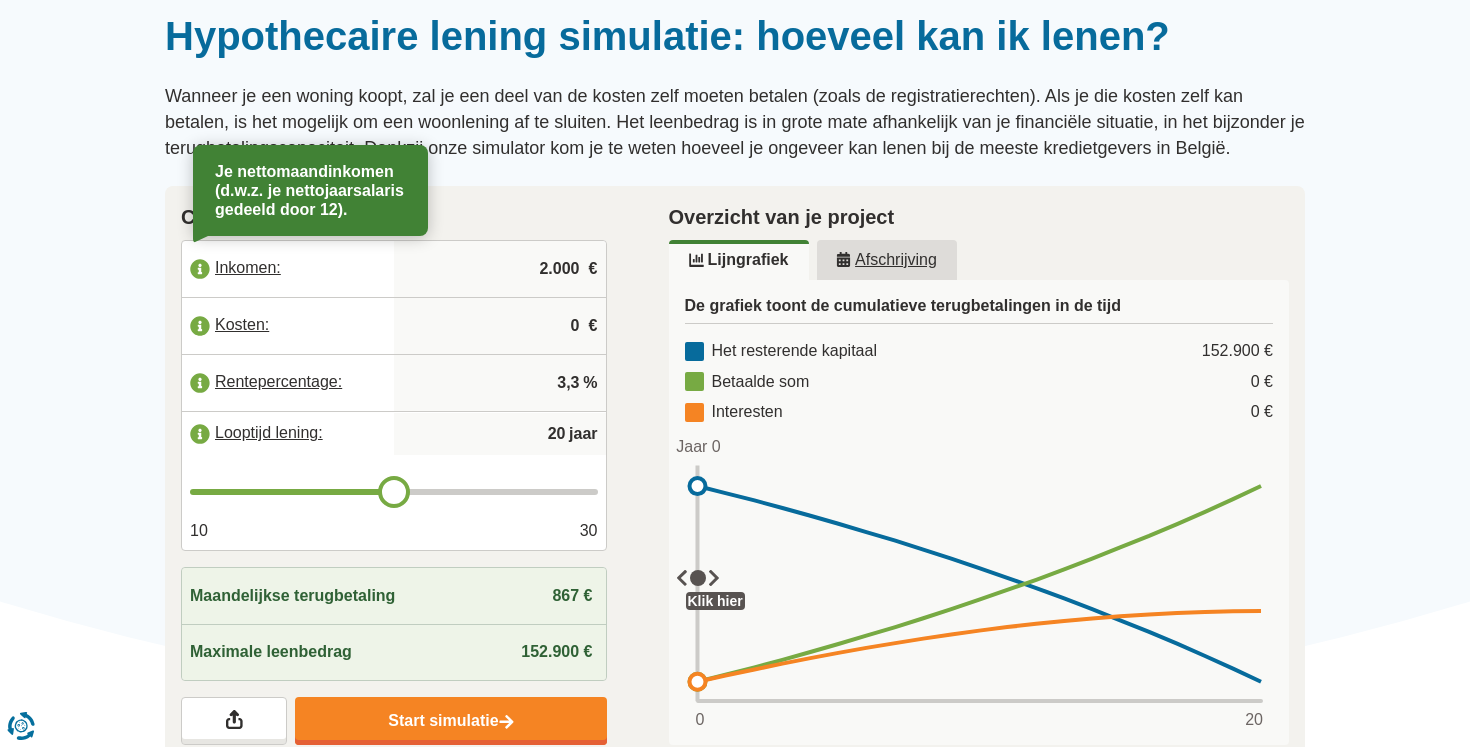 click on "Inkomen:" at bounding box center [288, 269] 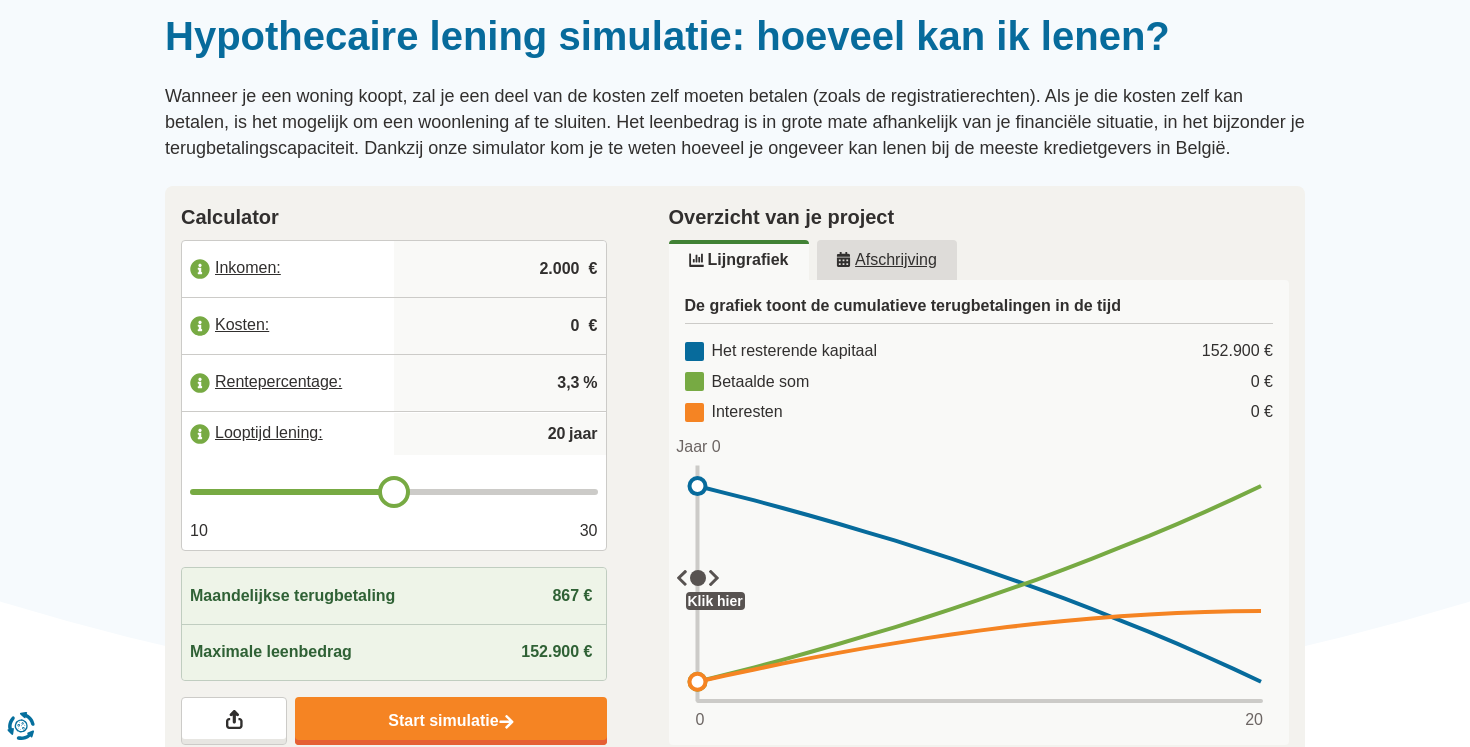 click on "2.000" at bounding box center (500, 269) 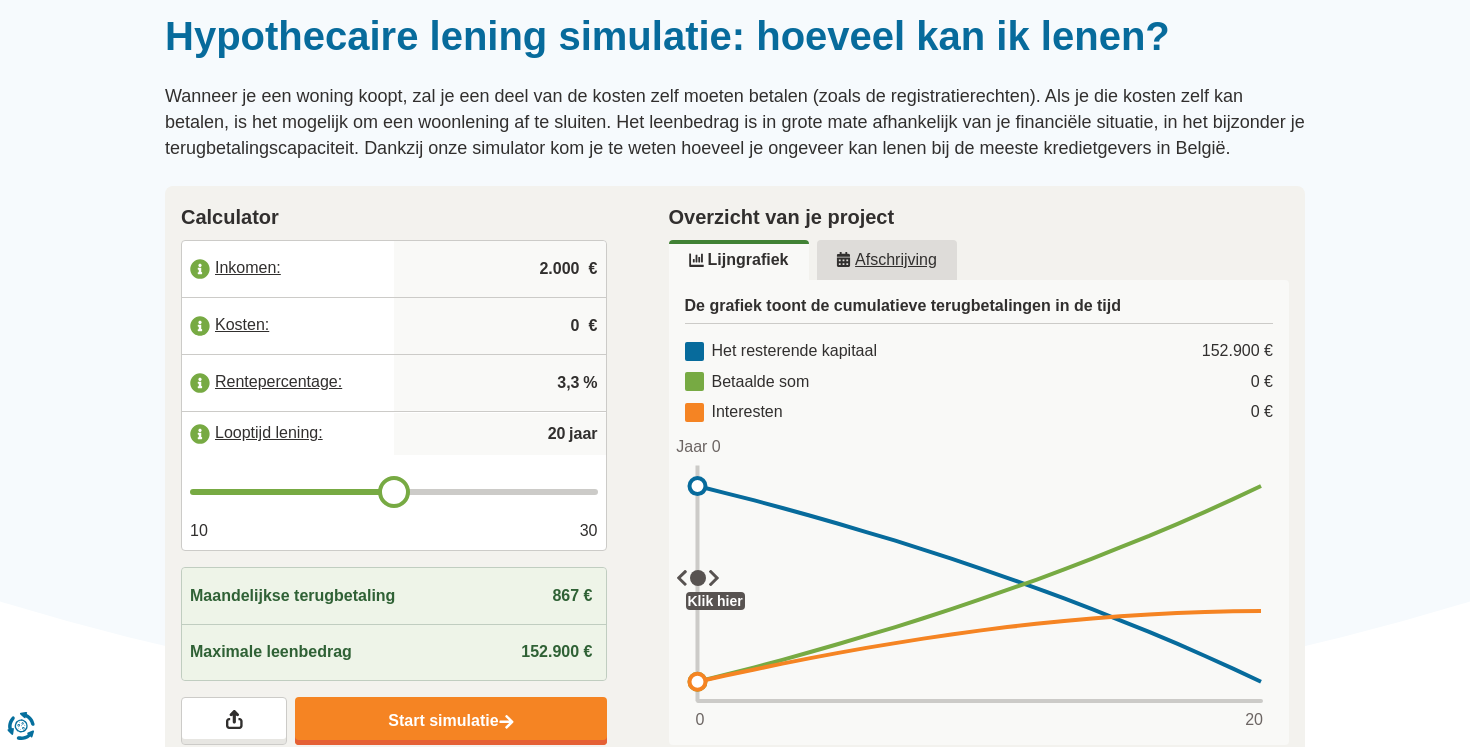 click on "2.000" at bounding box center [500, 269] 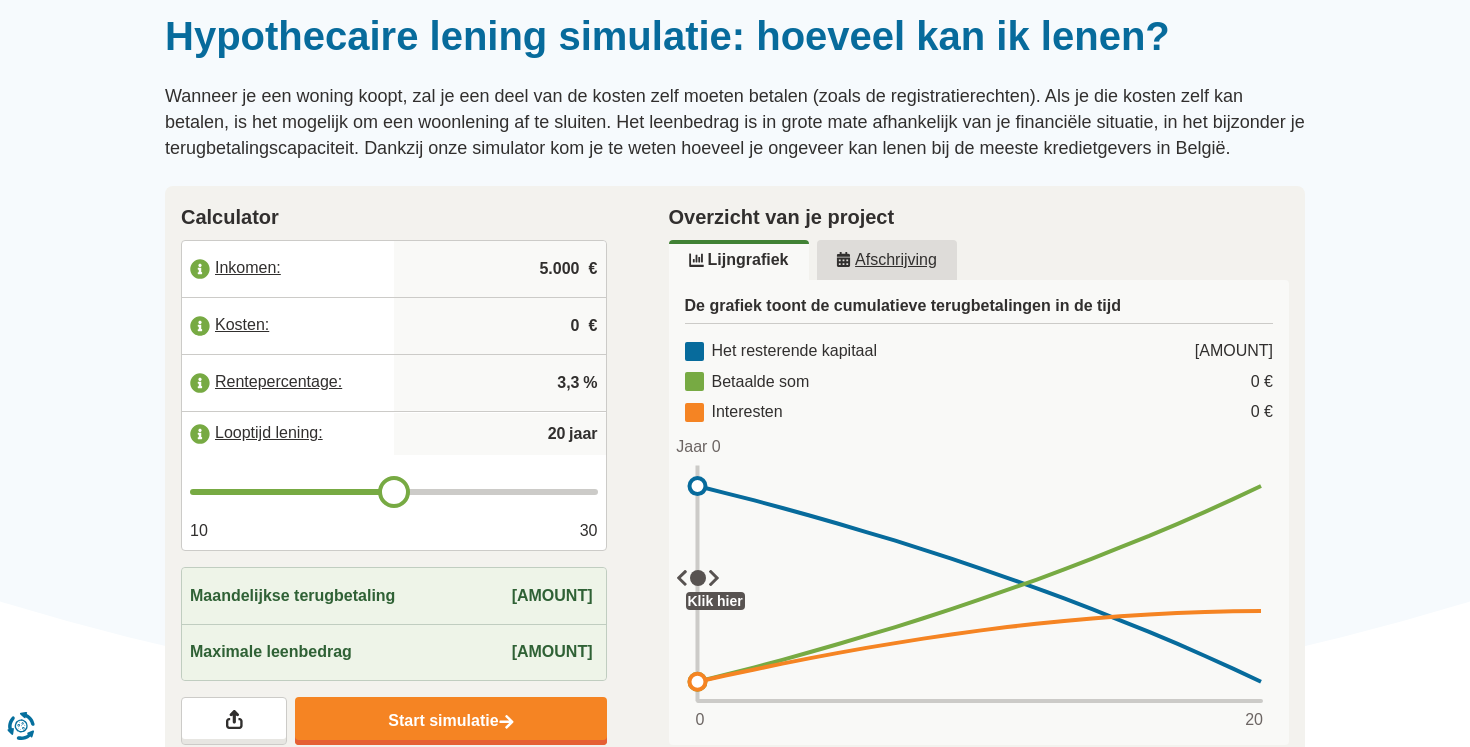 type on "5.000" 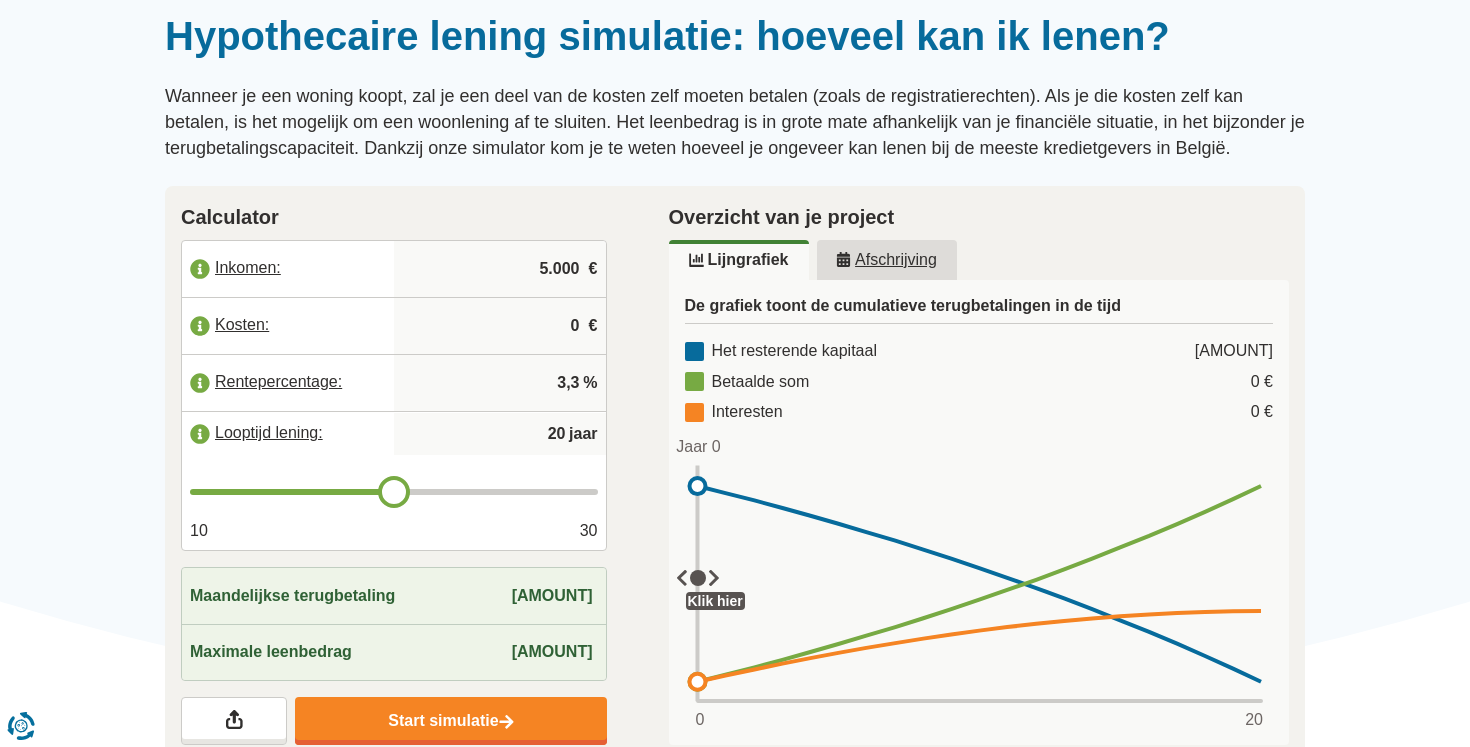 click at bounding box center [735, 12] 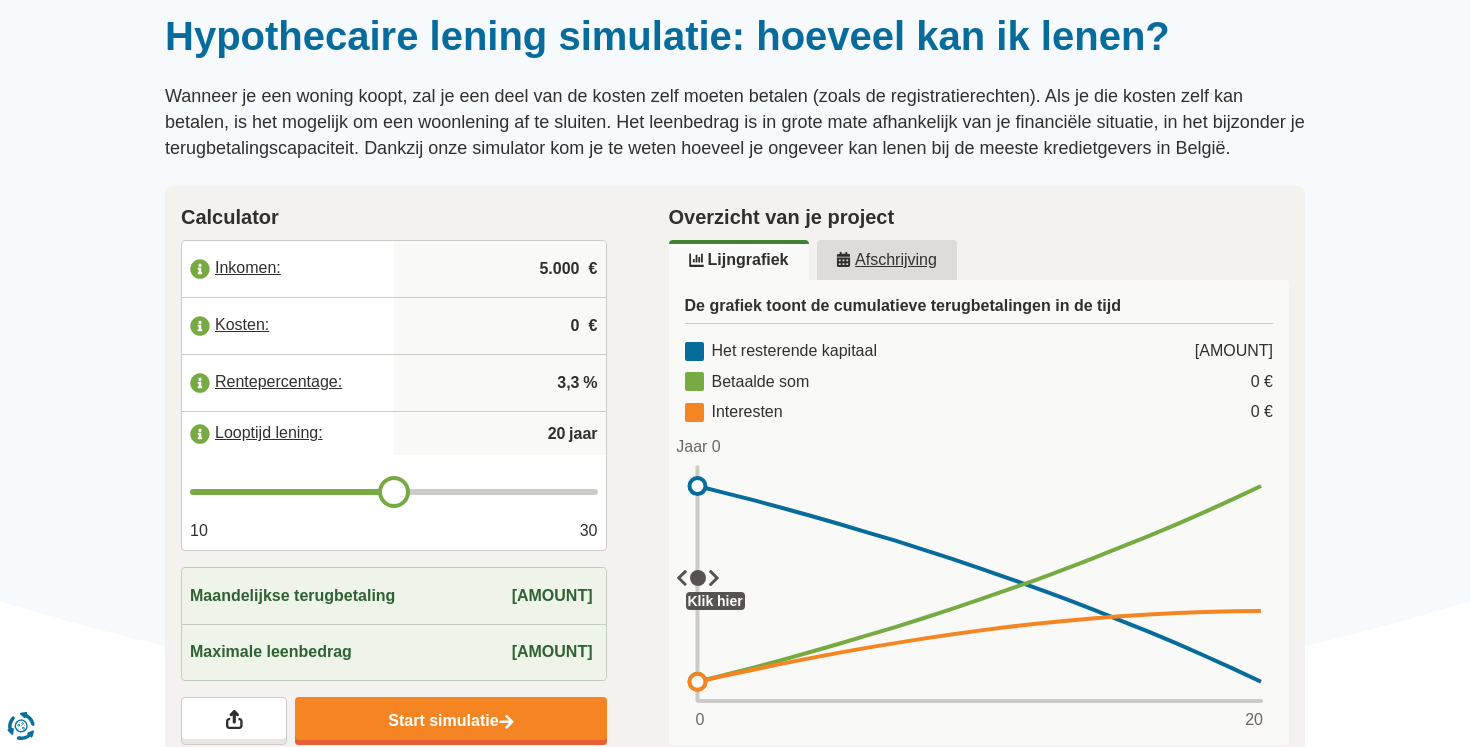 scroll, scrollTop: 231, scrollLeft: 0, axis: vertical 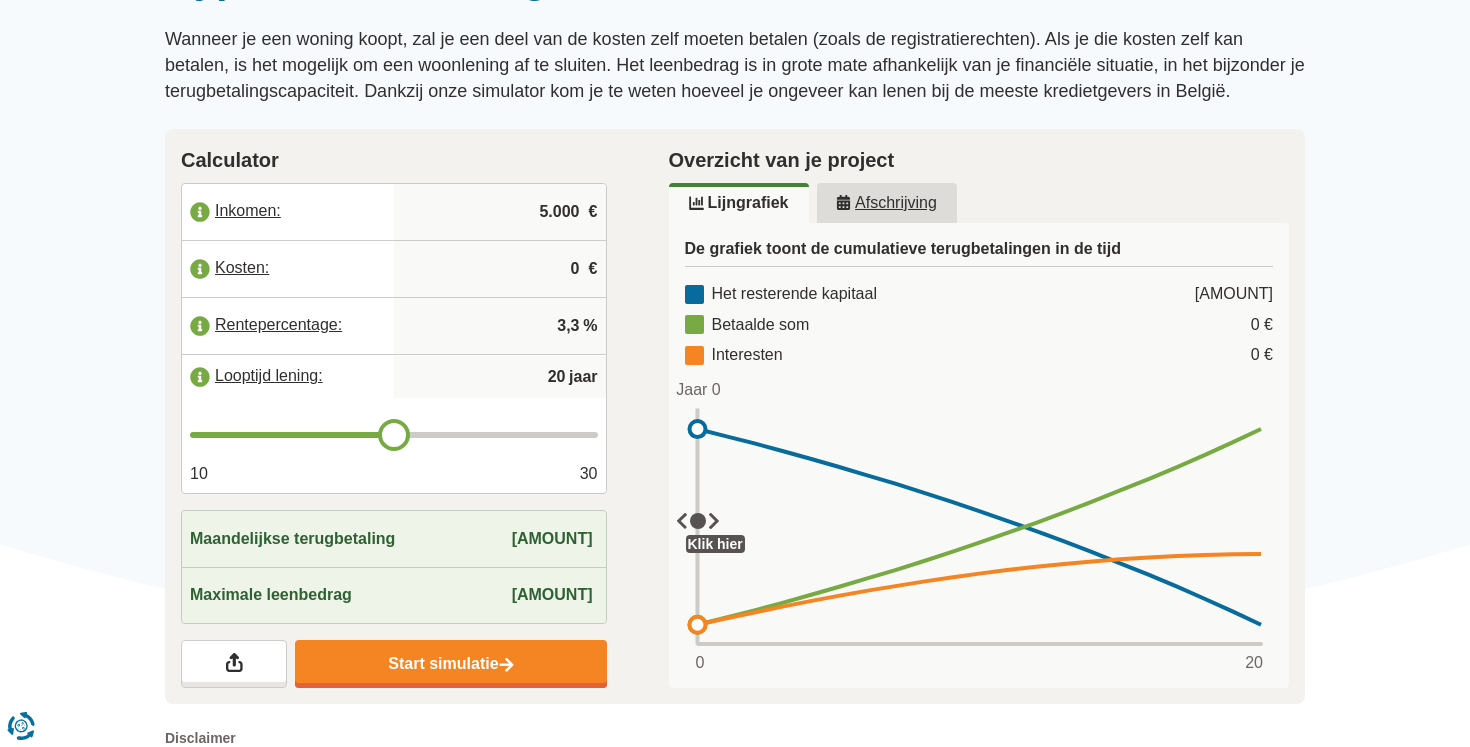 type on "21" 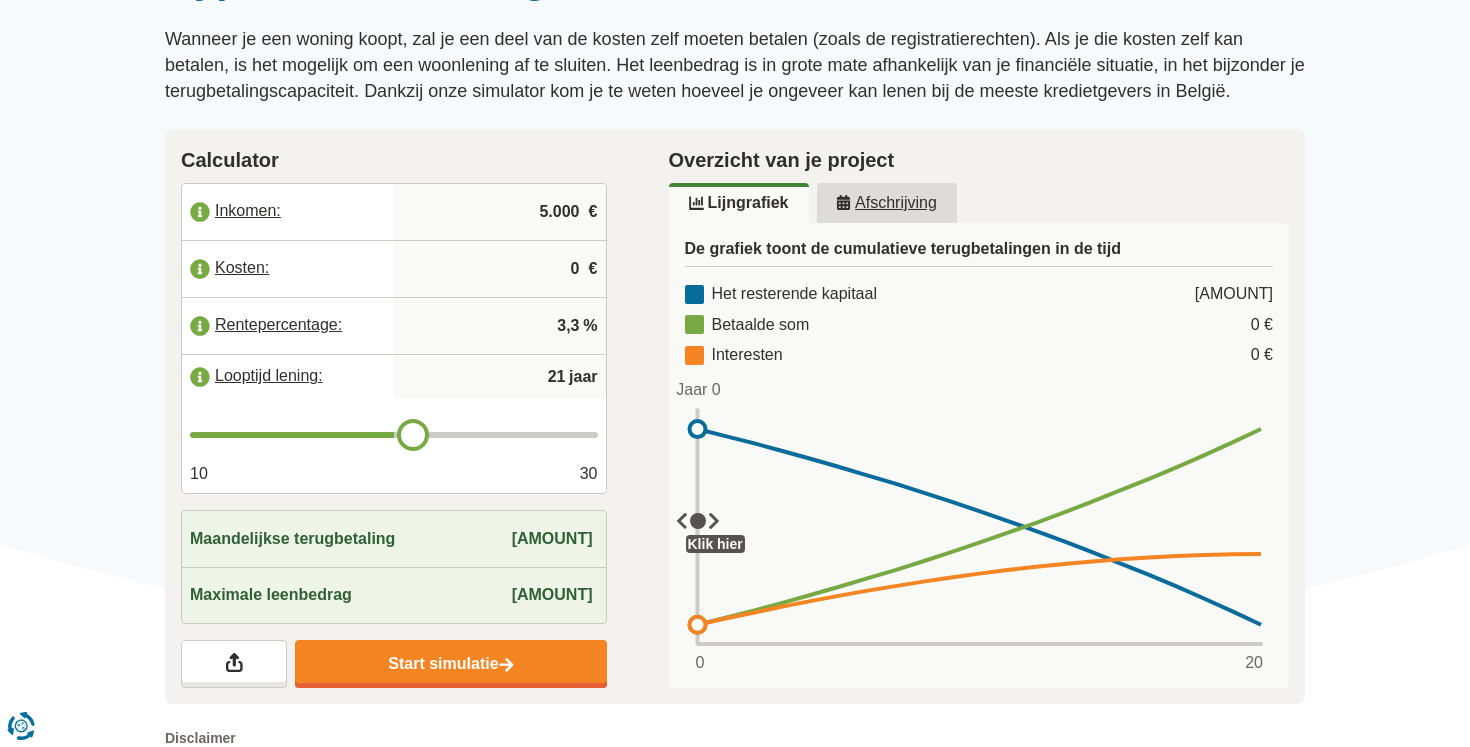 type on "22" 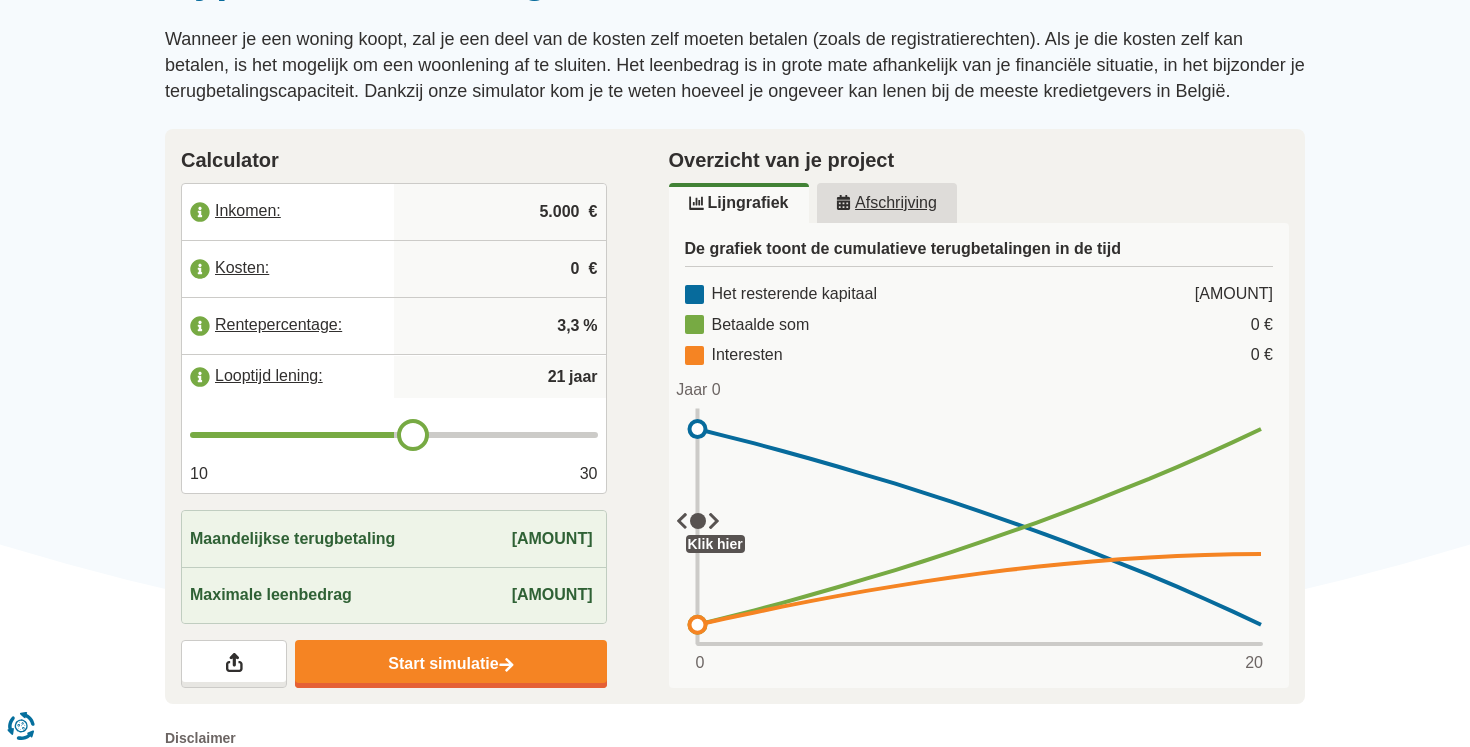 type on "22" 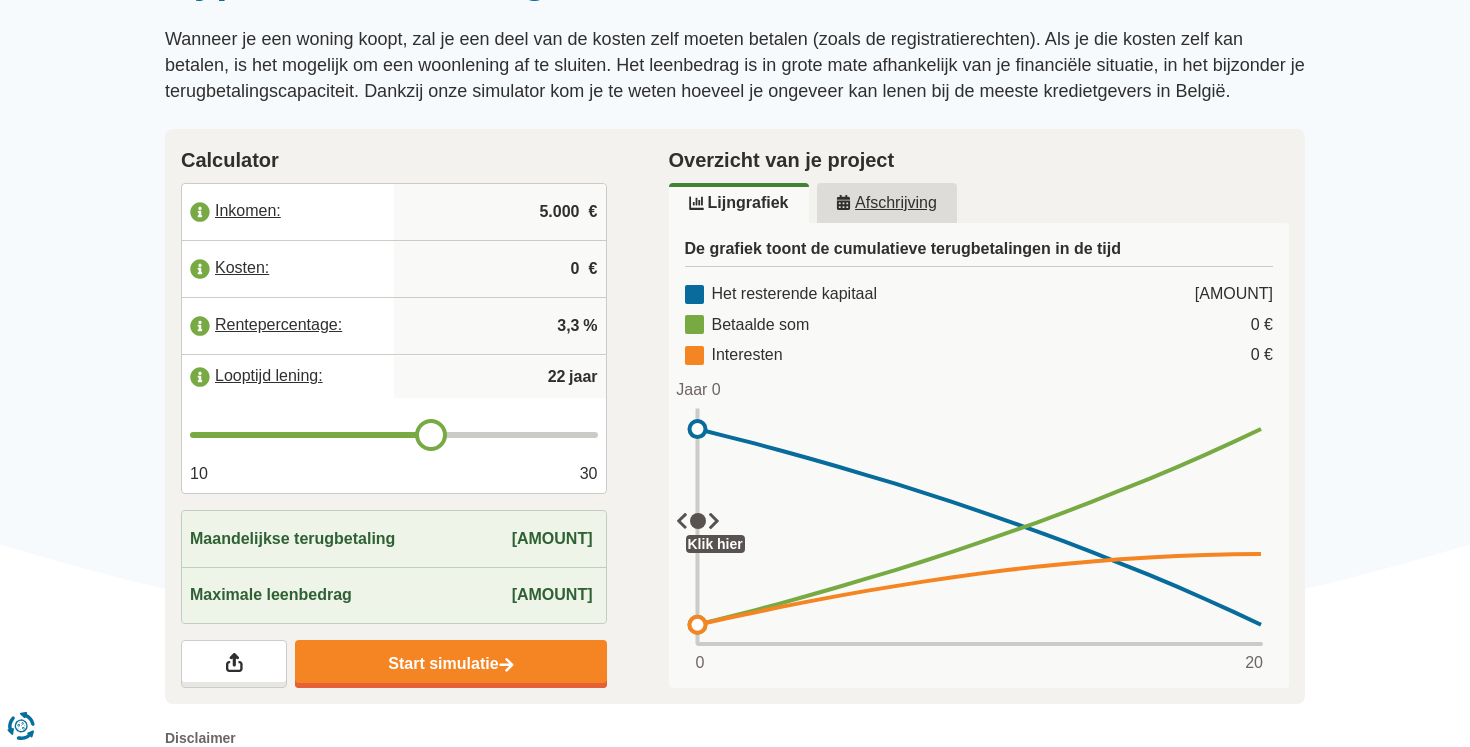 type on "23" 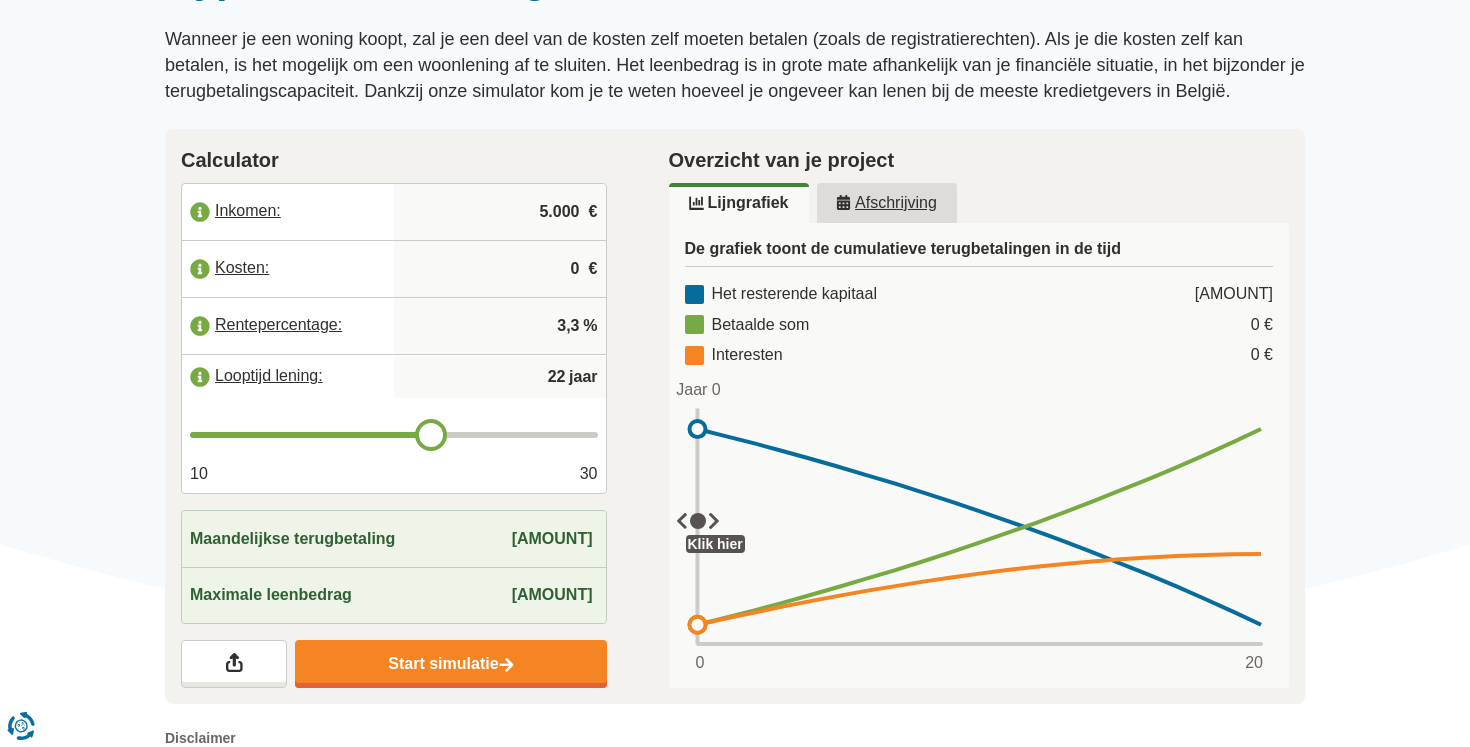type on "23" 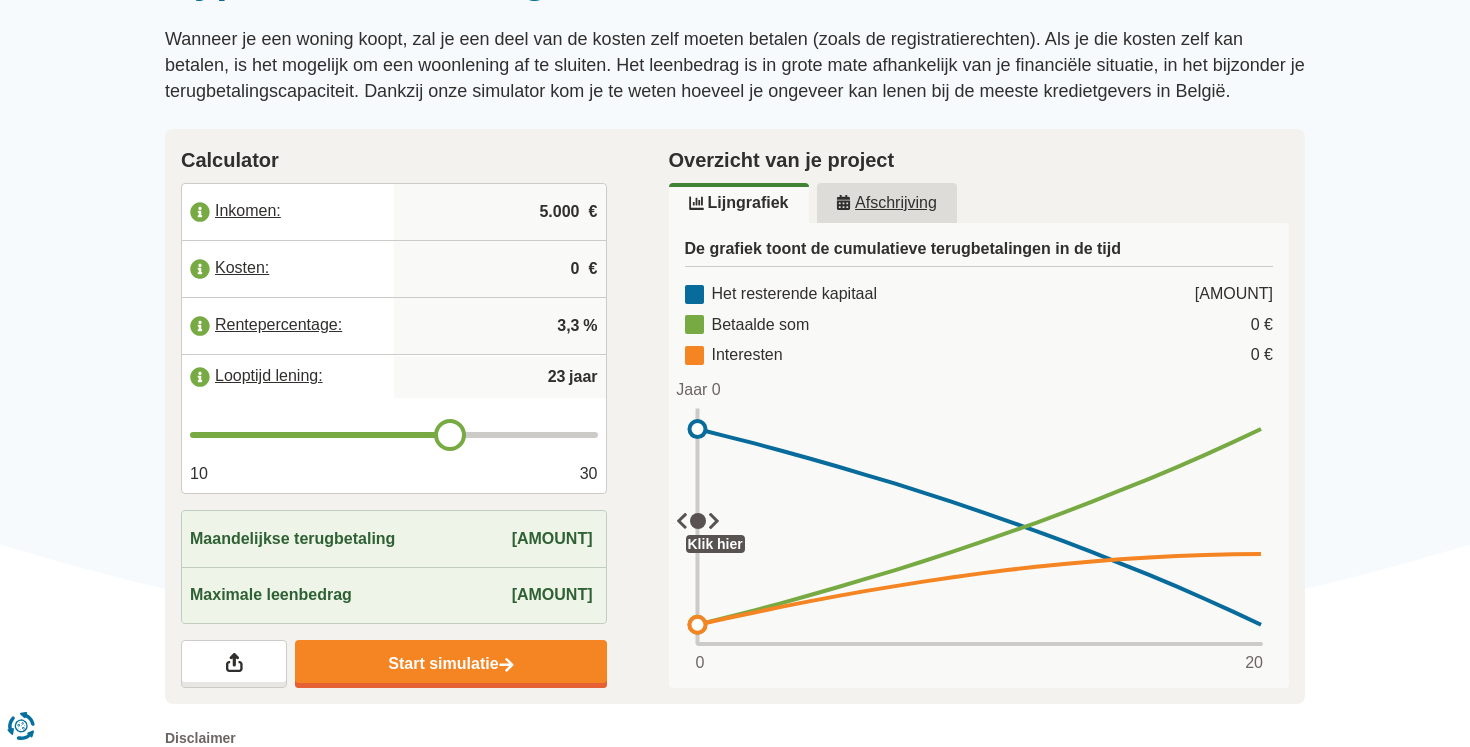 type on "24" 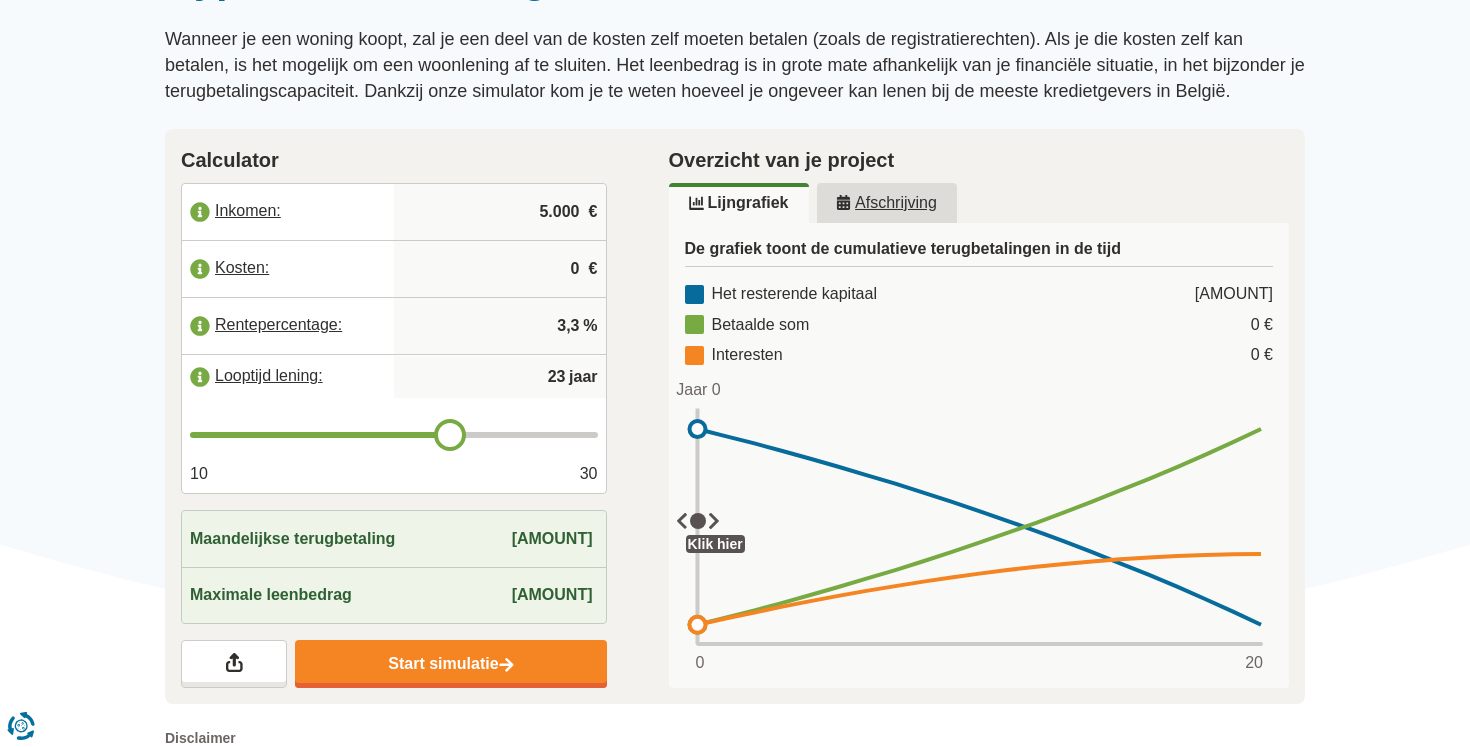 type on "24" 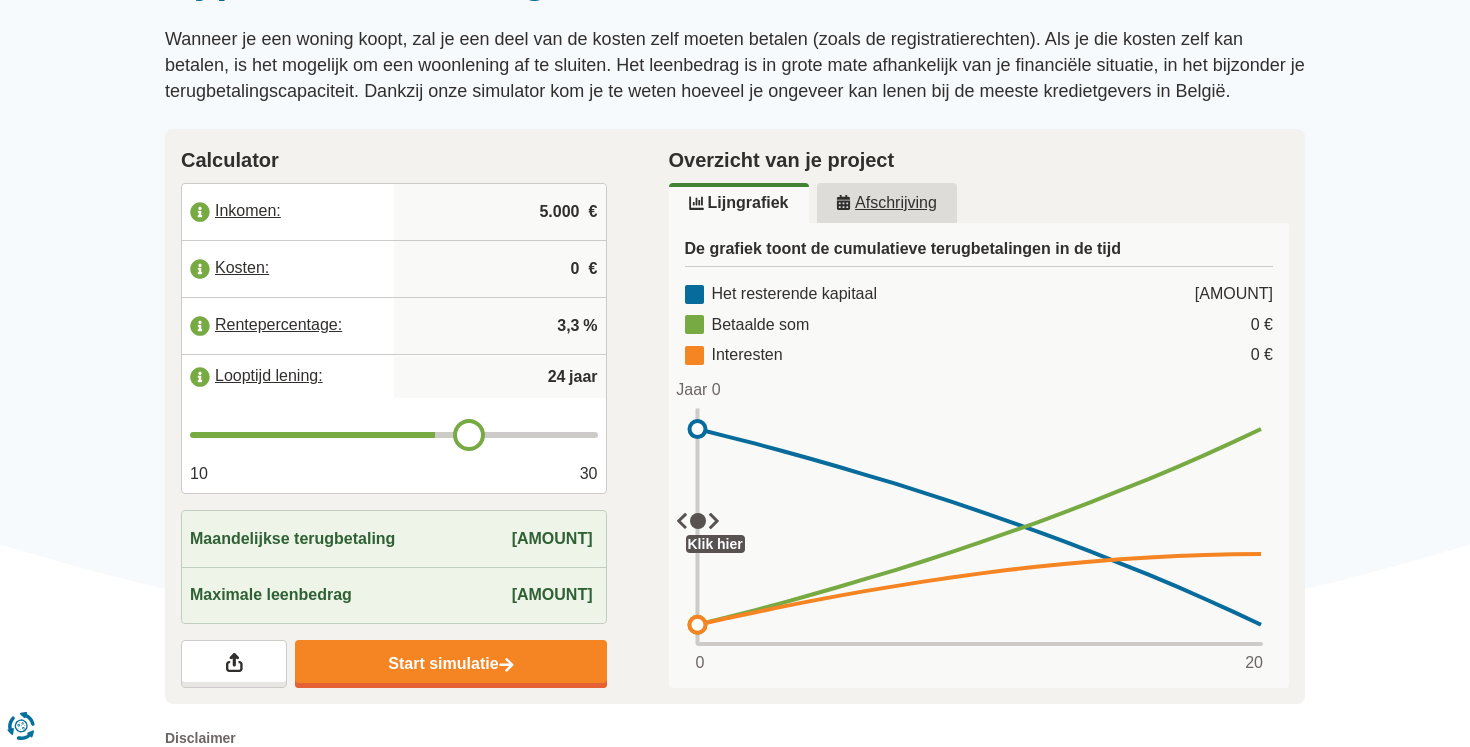 type on "25" 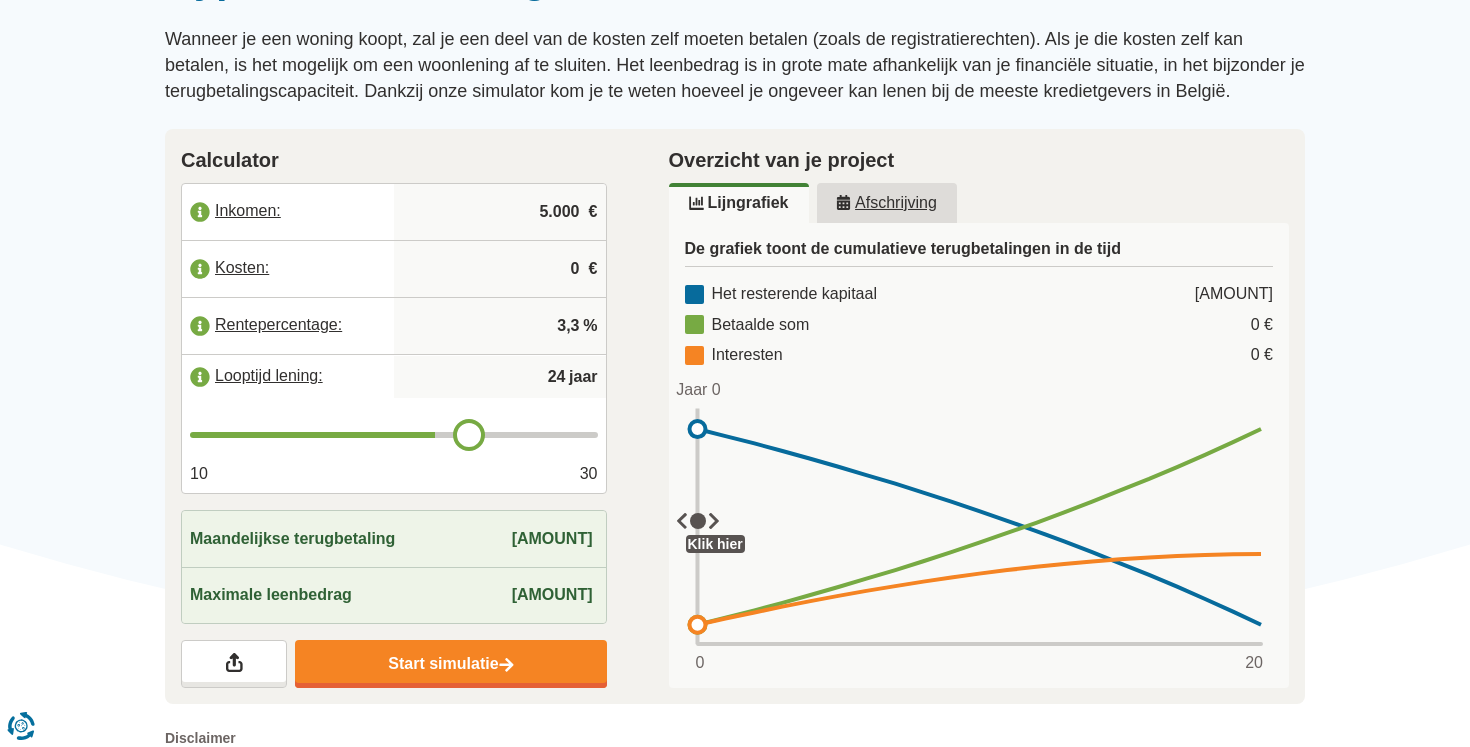 type on "25" 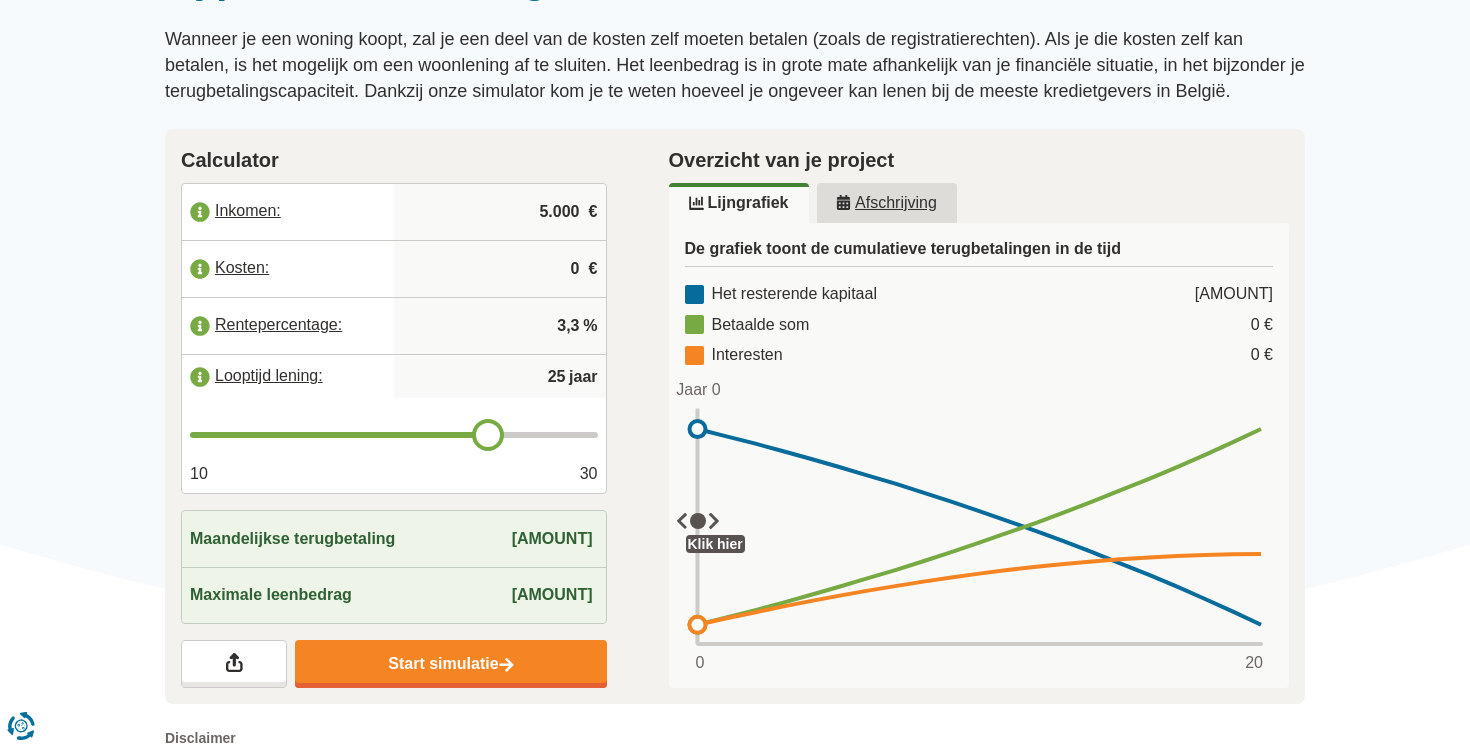 type on "26" 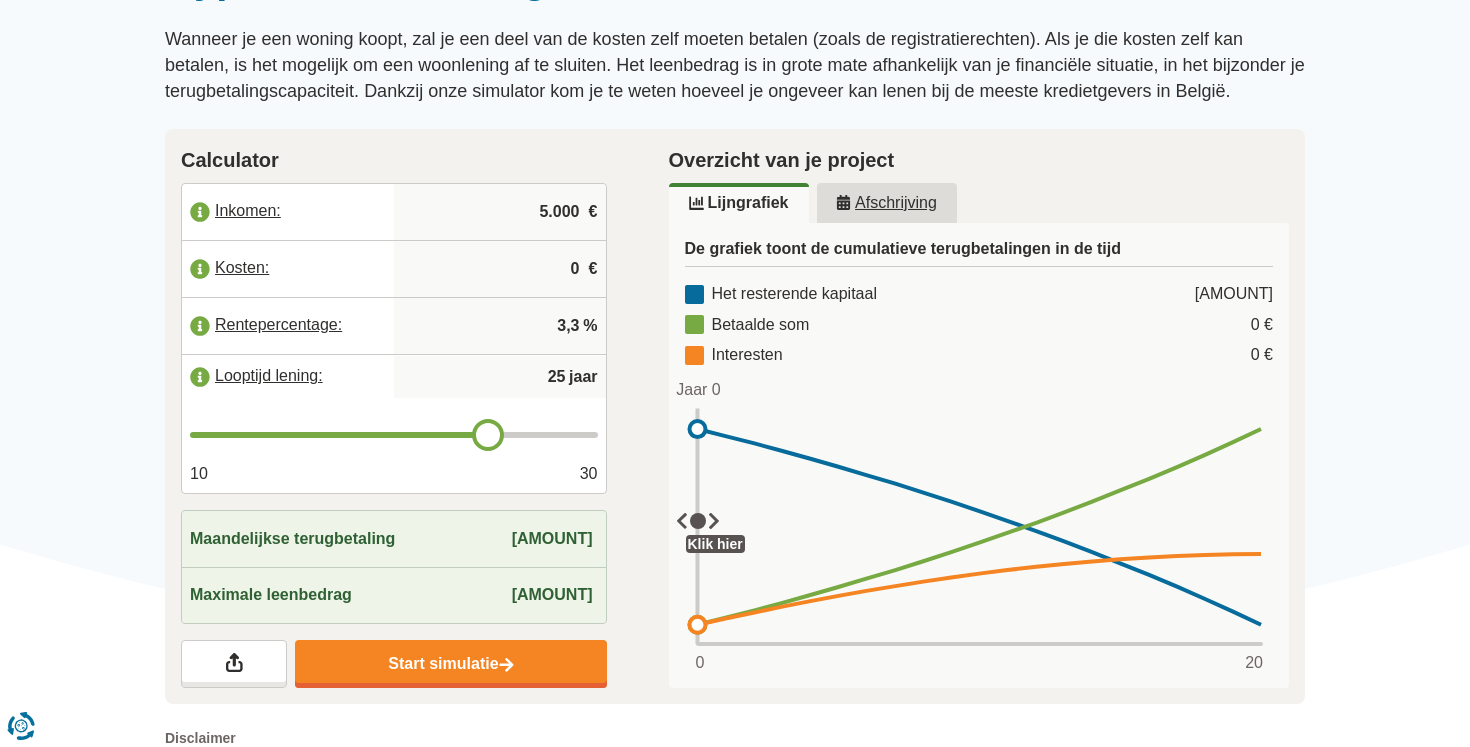 type on "26" 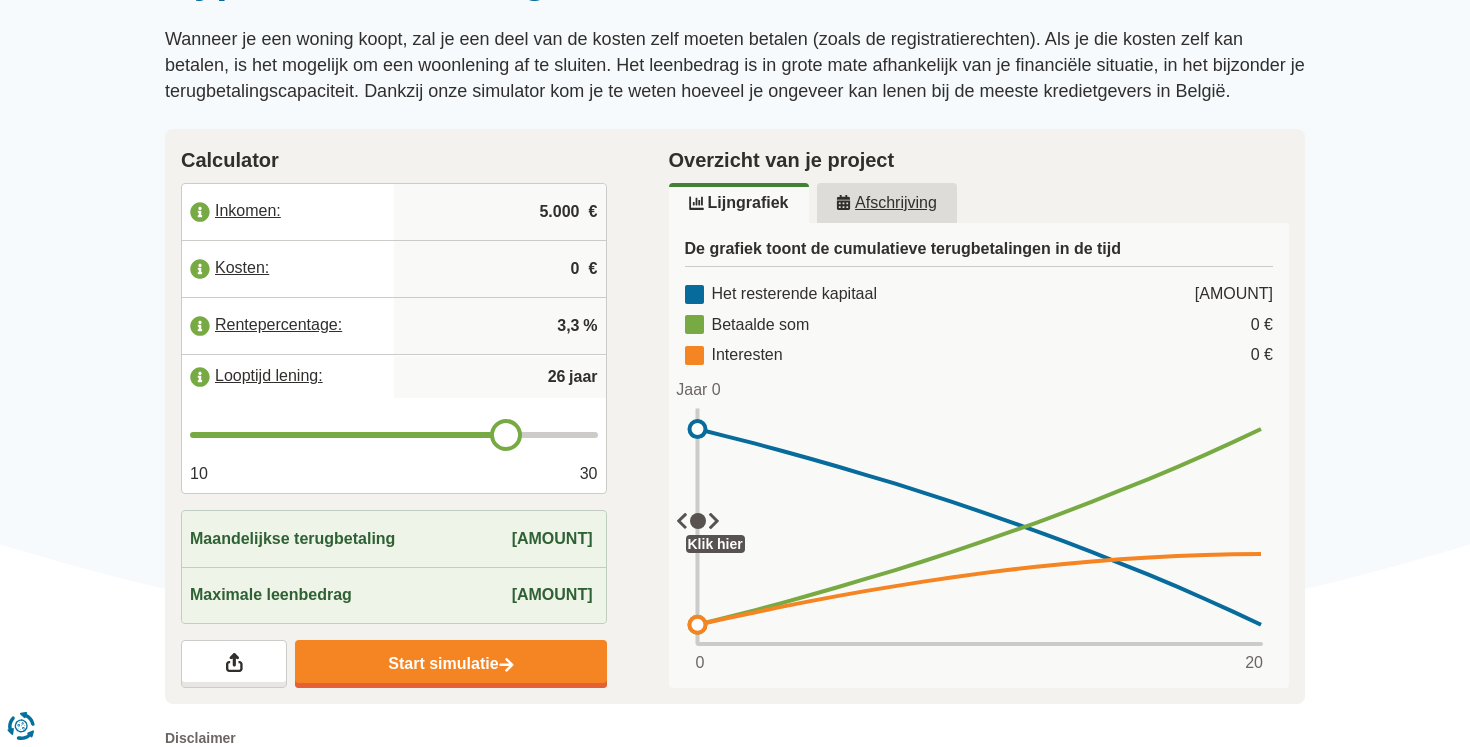 type on "27" 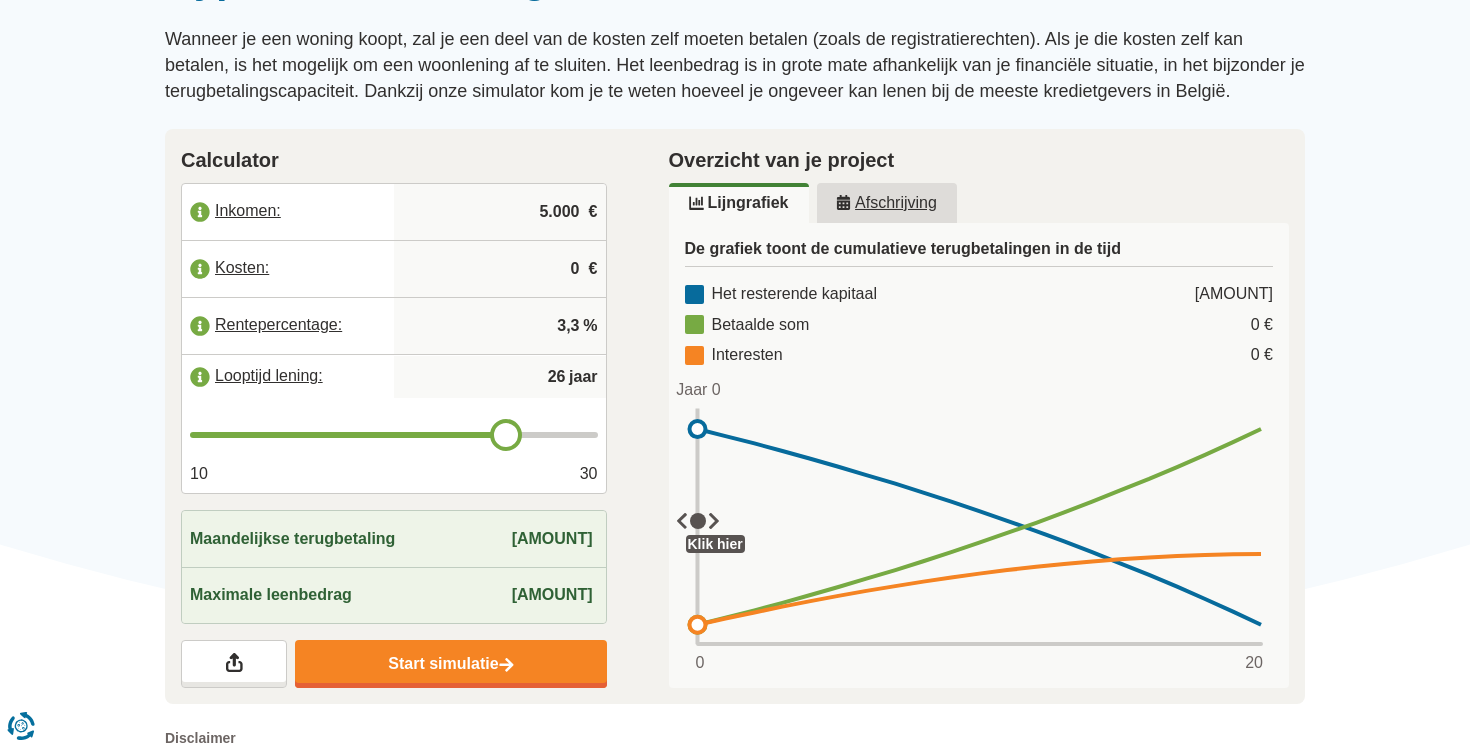 type on "27" 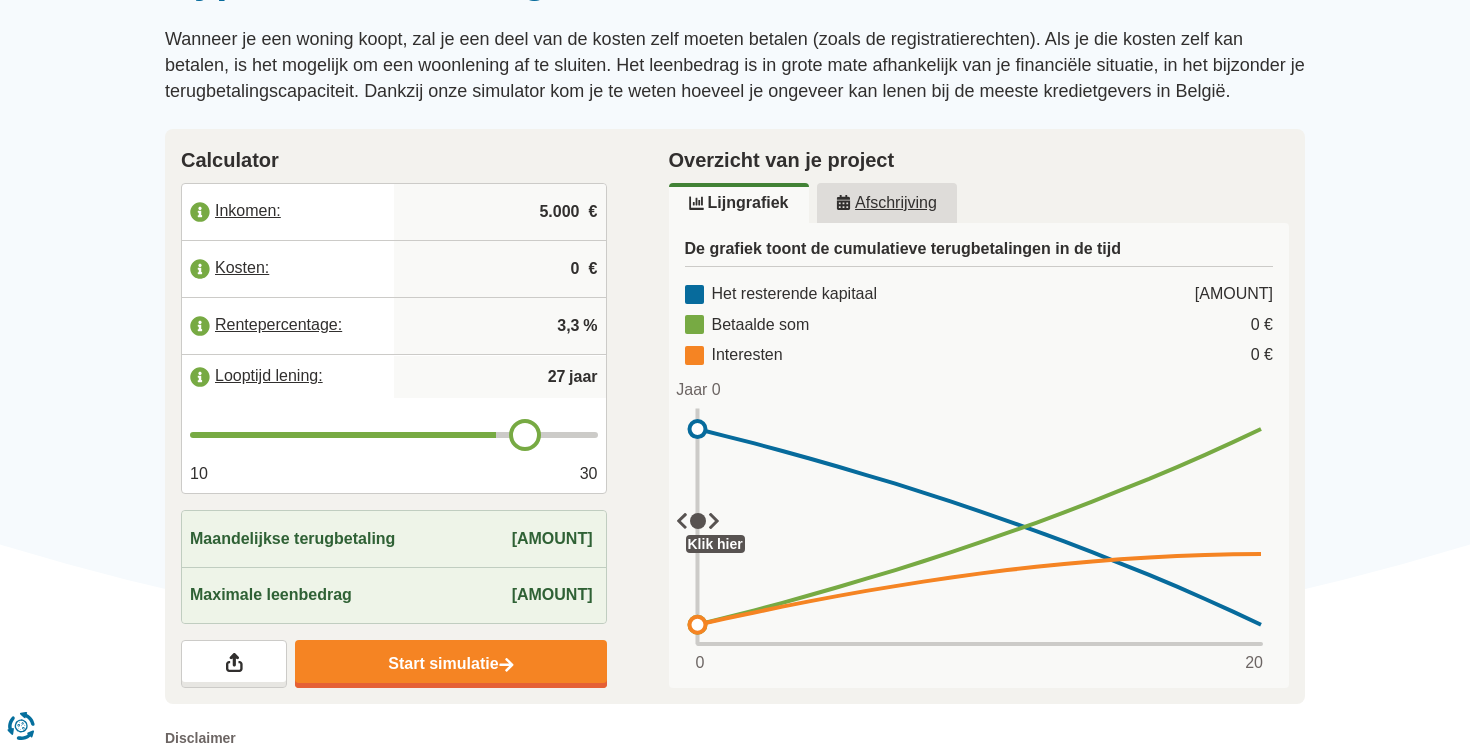 type on "28" 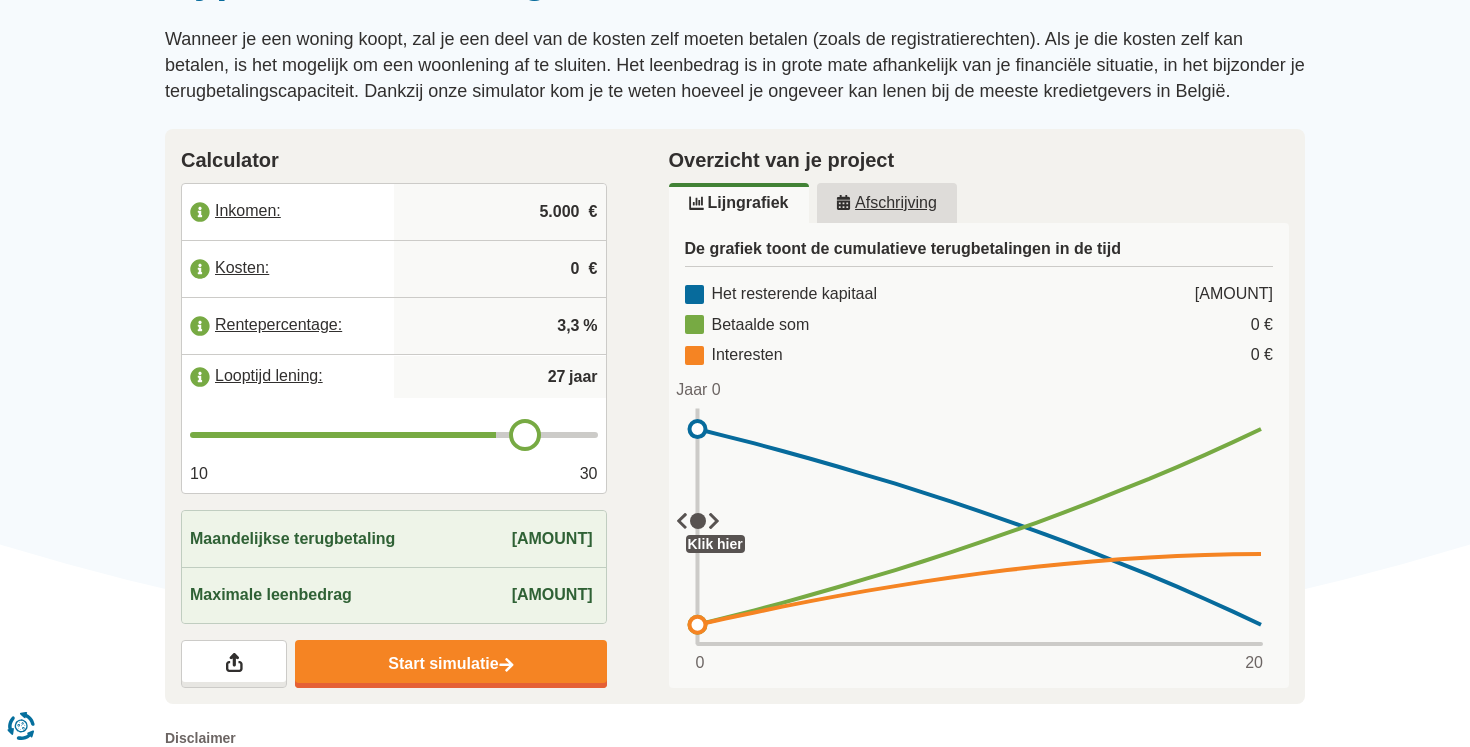 type on "28" 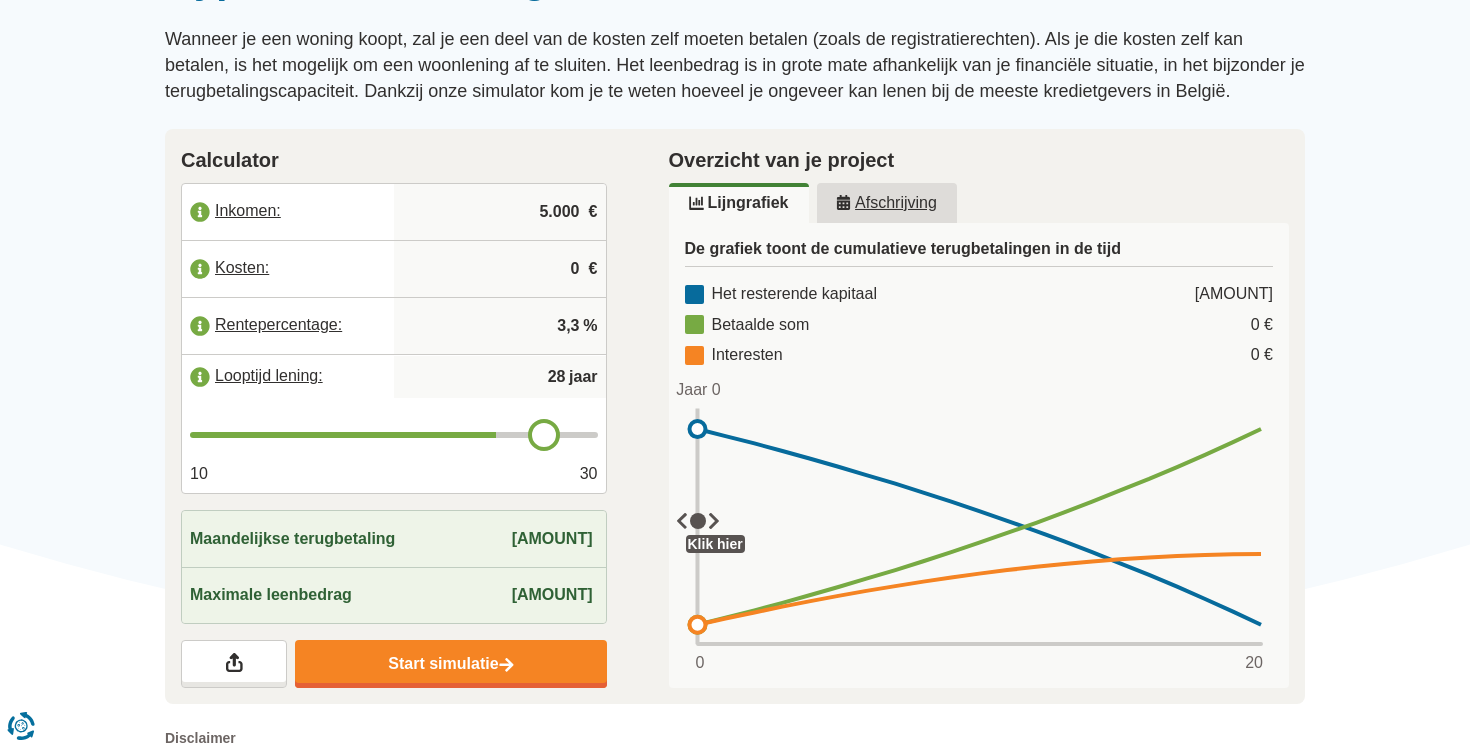 type on "29" 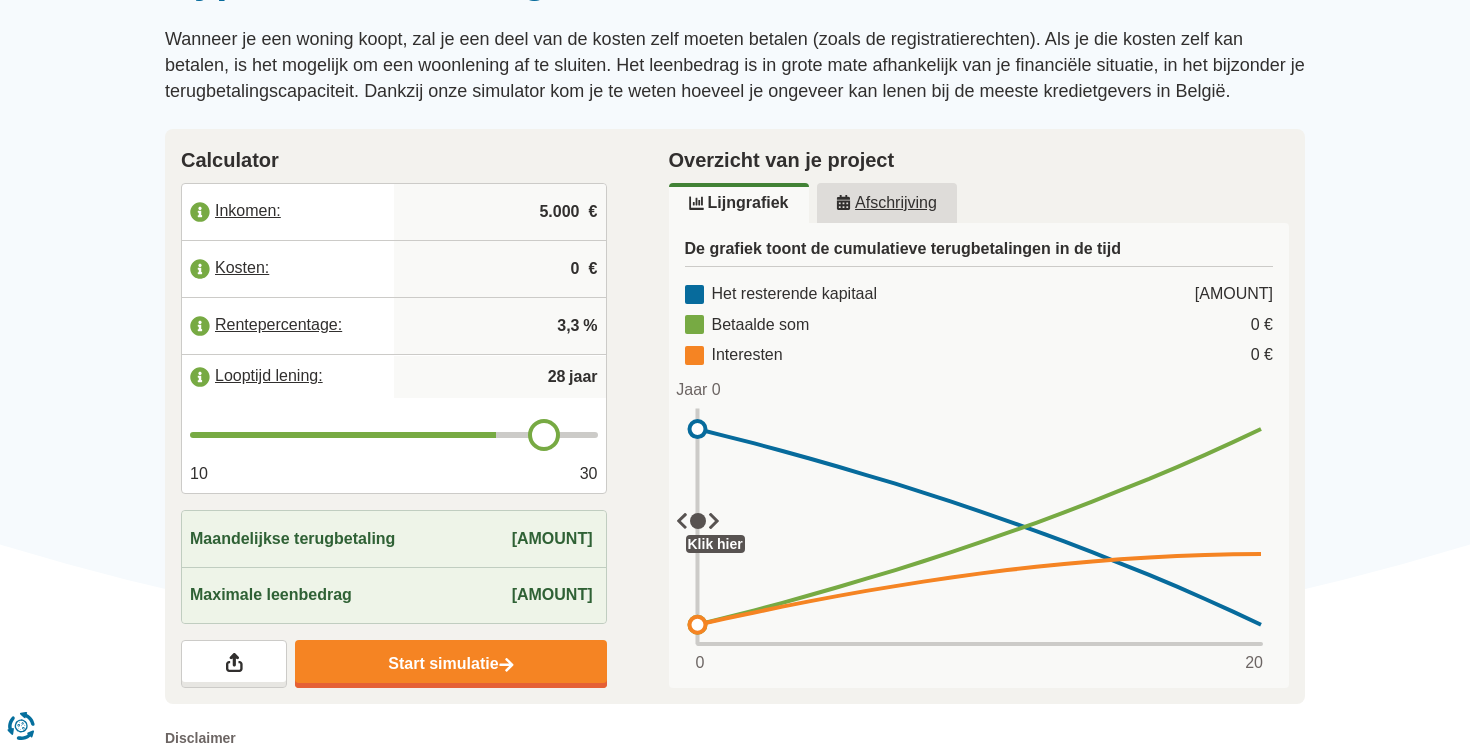 type on "29" 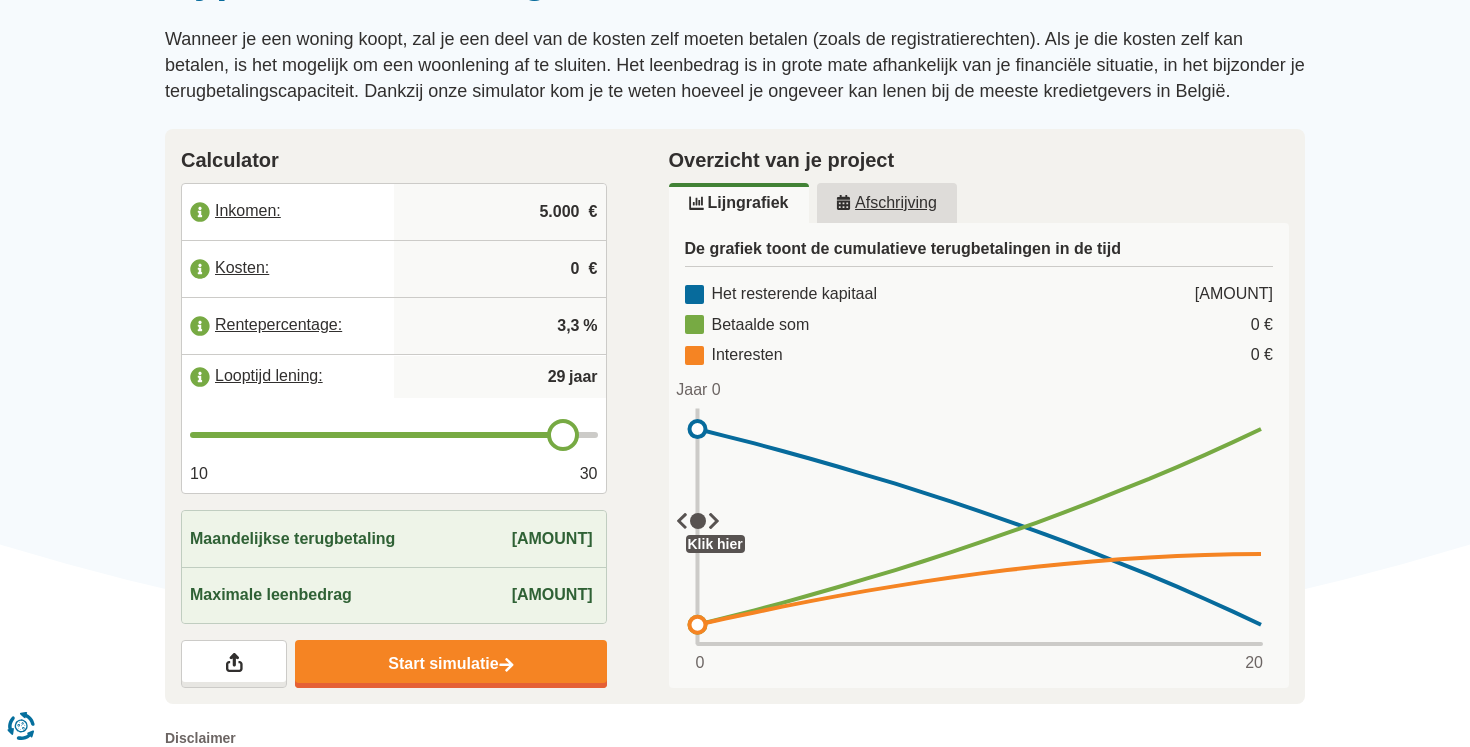 type on "28" 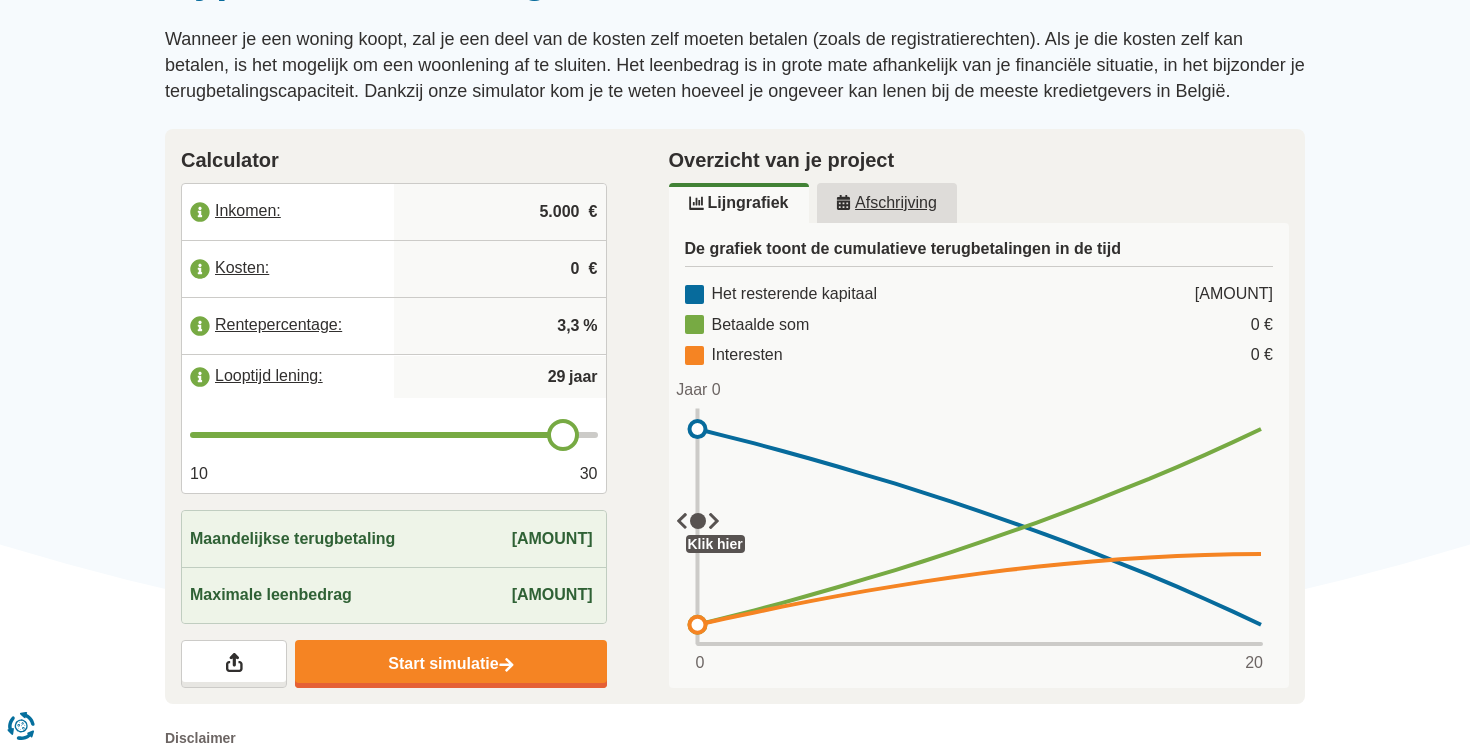 type on "28" 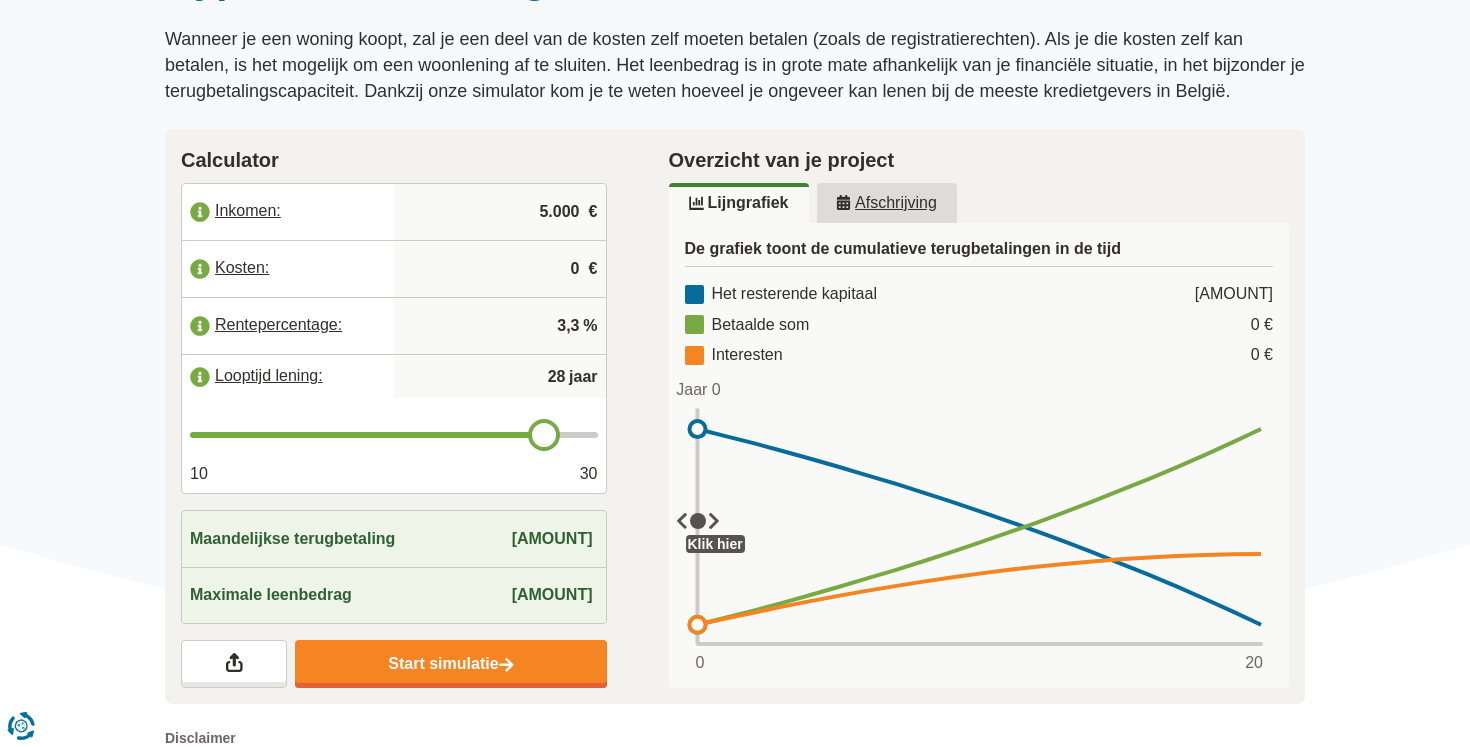 type on "27" 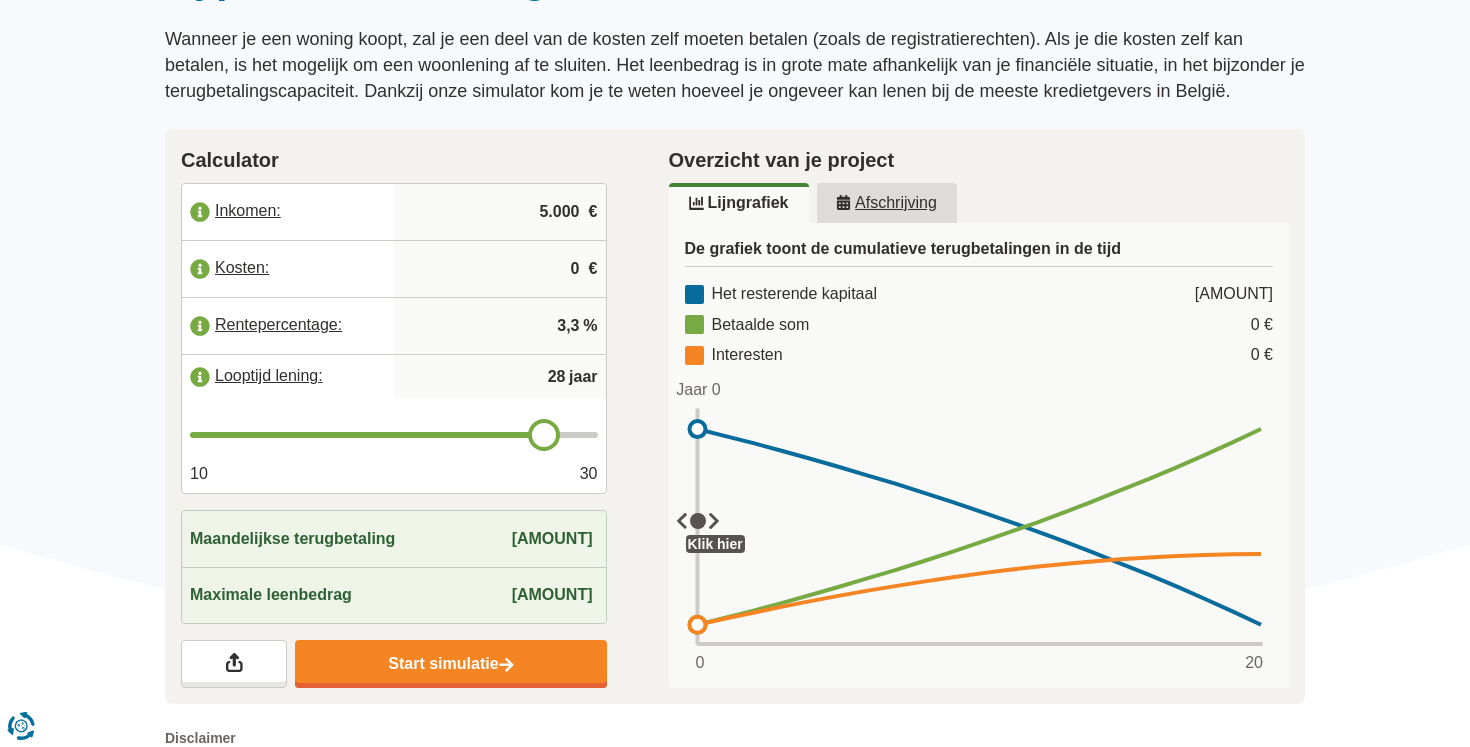 type on "27" 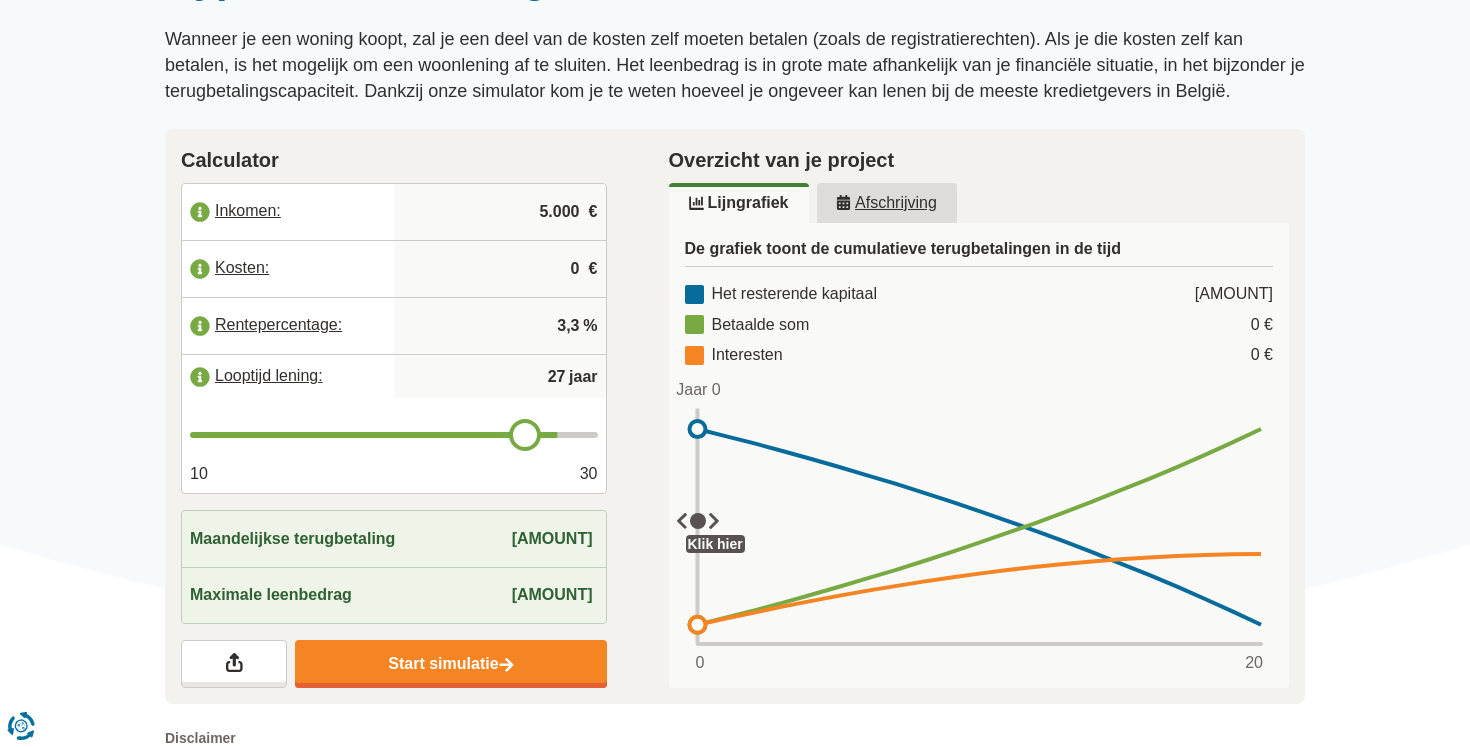 type on "26" 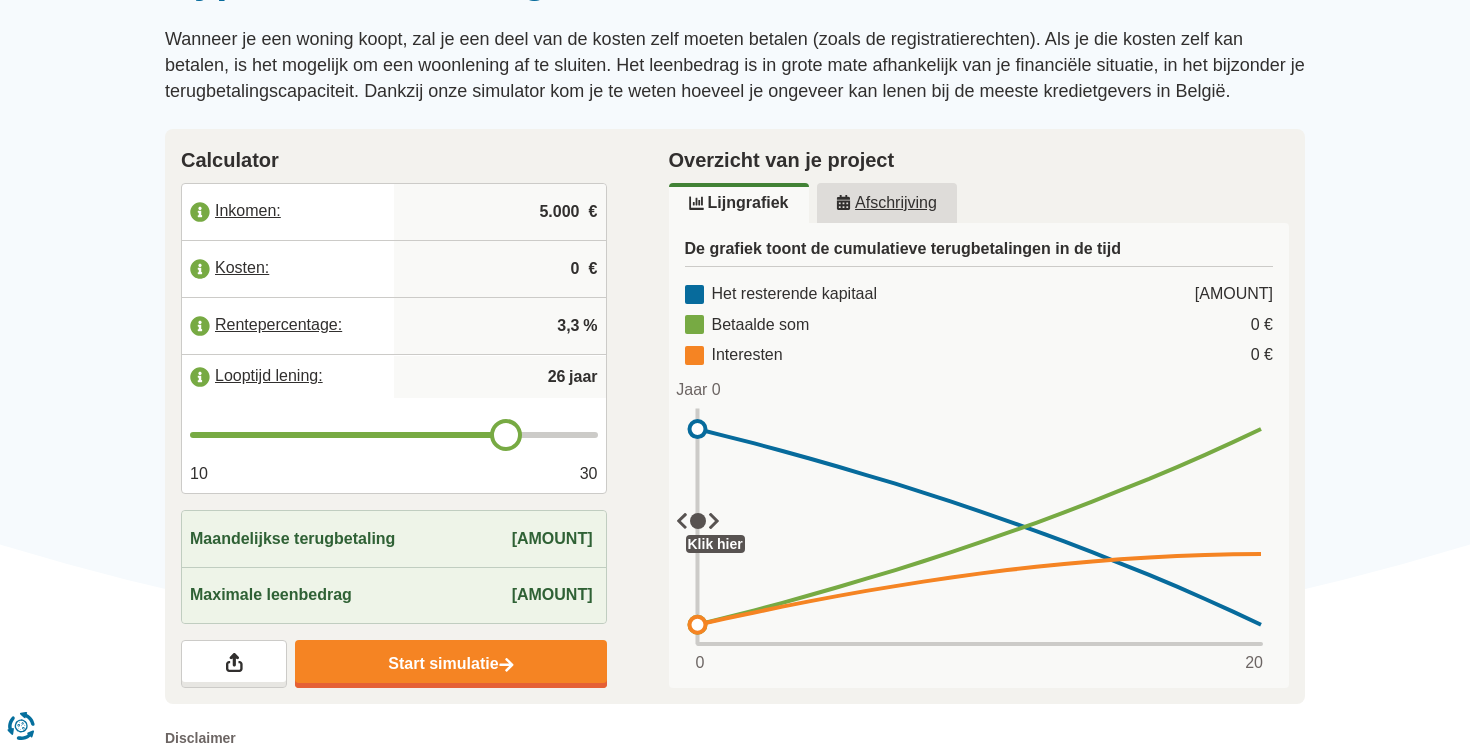 type on "25" 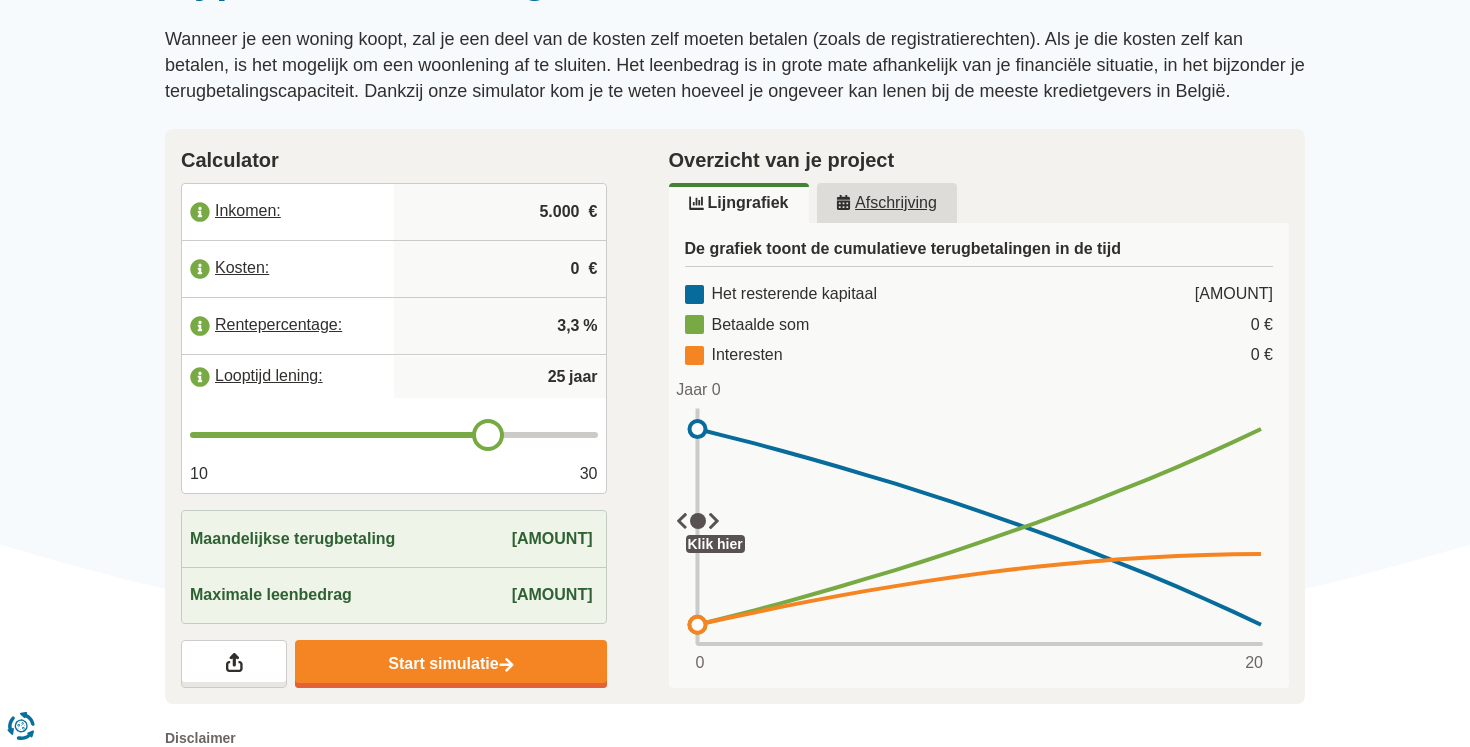 drag, startPoint x: 409, startPoint y: 438, endPoint x: 486, endPoint y: 436, distance: 77.02597 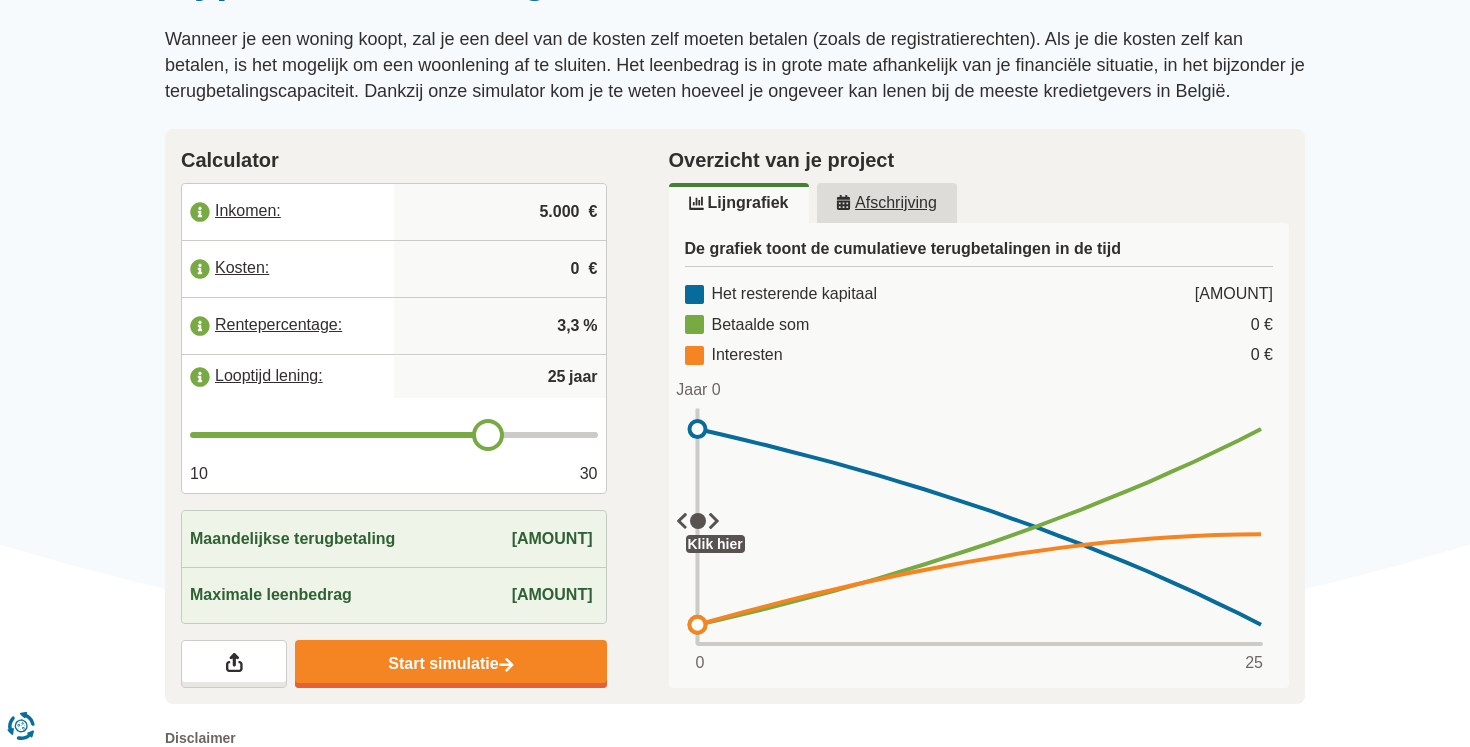 click at bounding box center [735, -45] 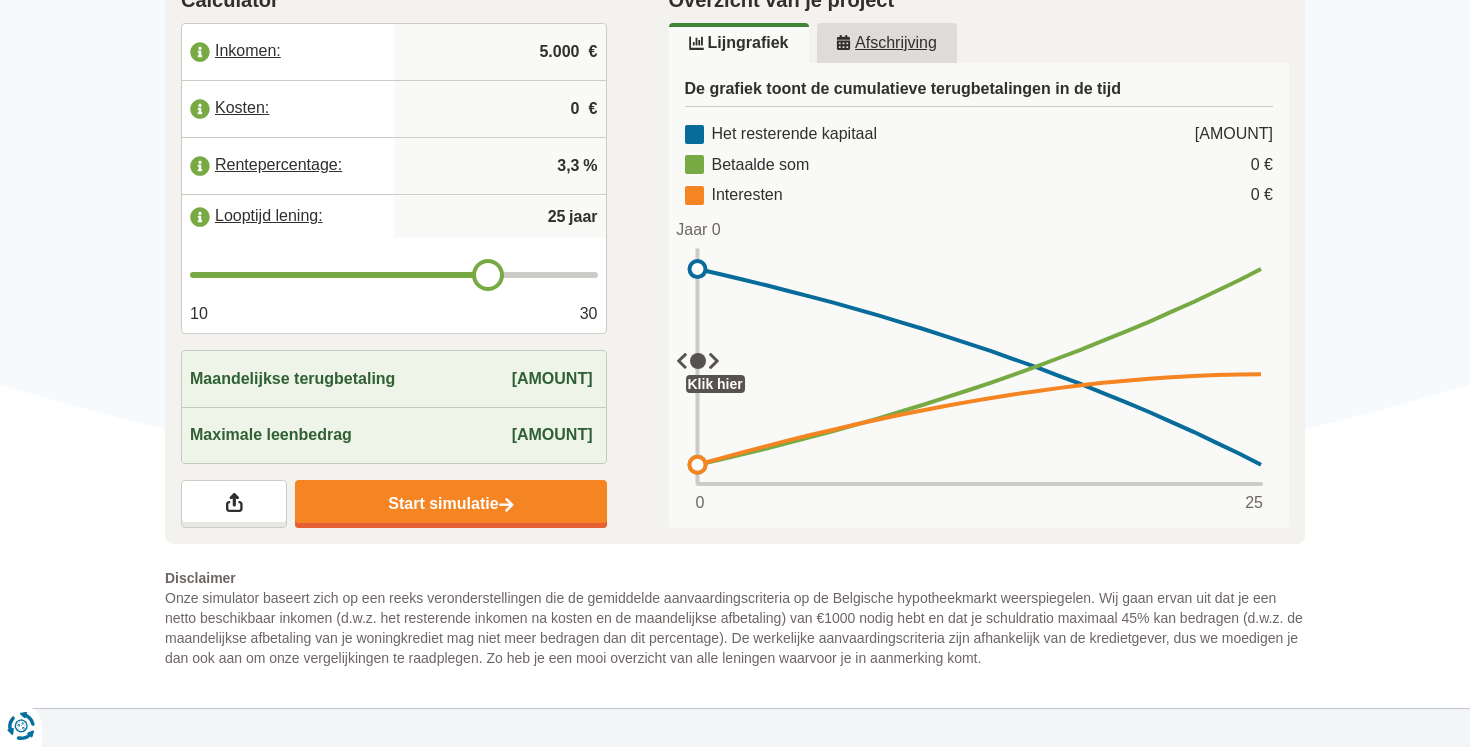 scroll, scrollTop: 488, scrollLeft: 0, axis: vertical 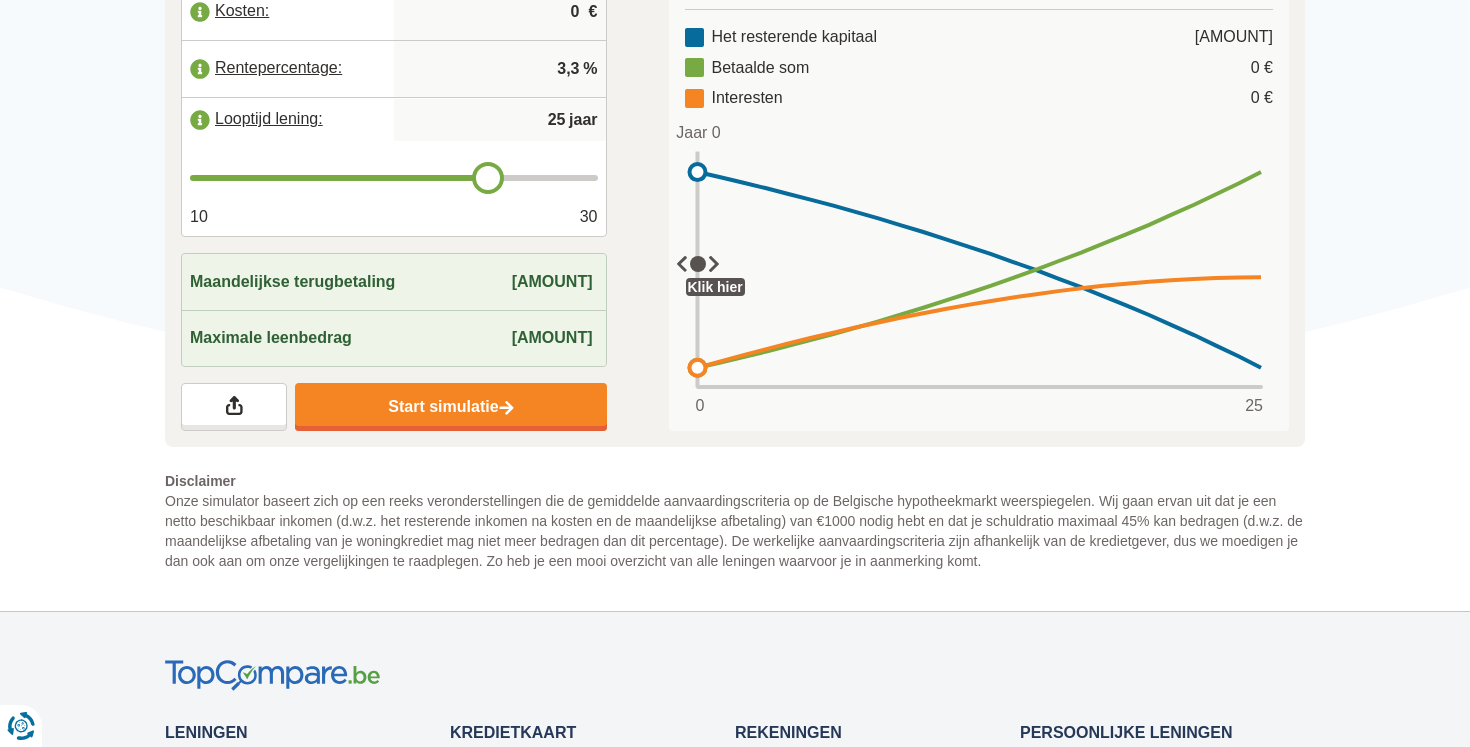 click on "3,3" at bounding box center (500, 69) 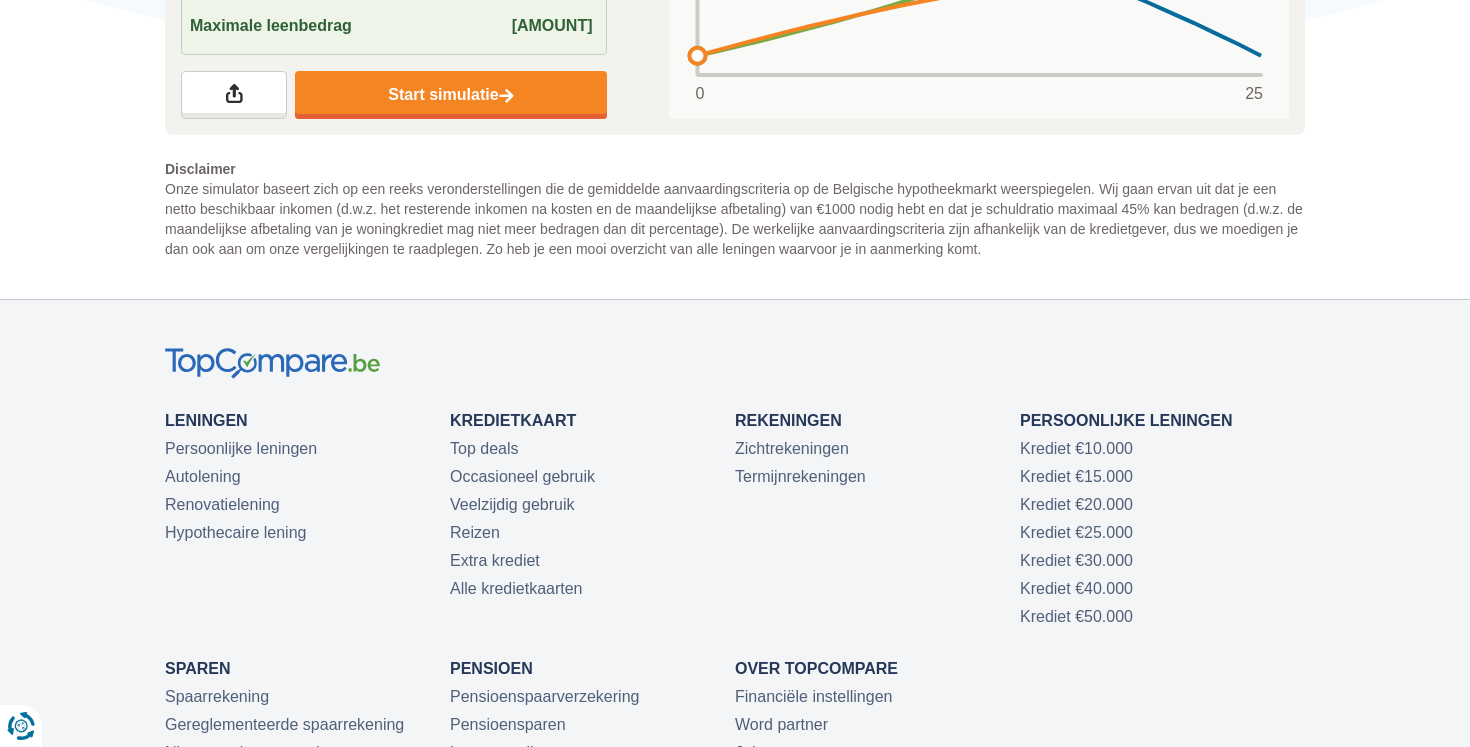 scroll, scrollTop: 916, scrollLeft: 0, axis: vertical 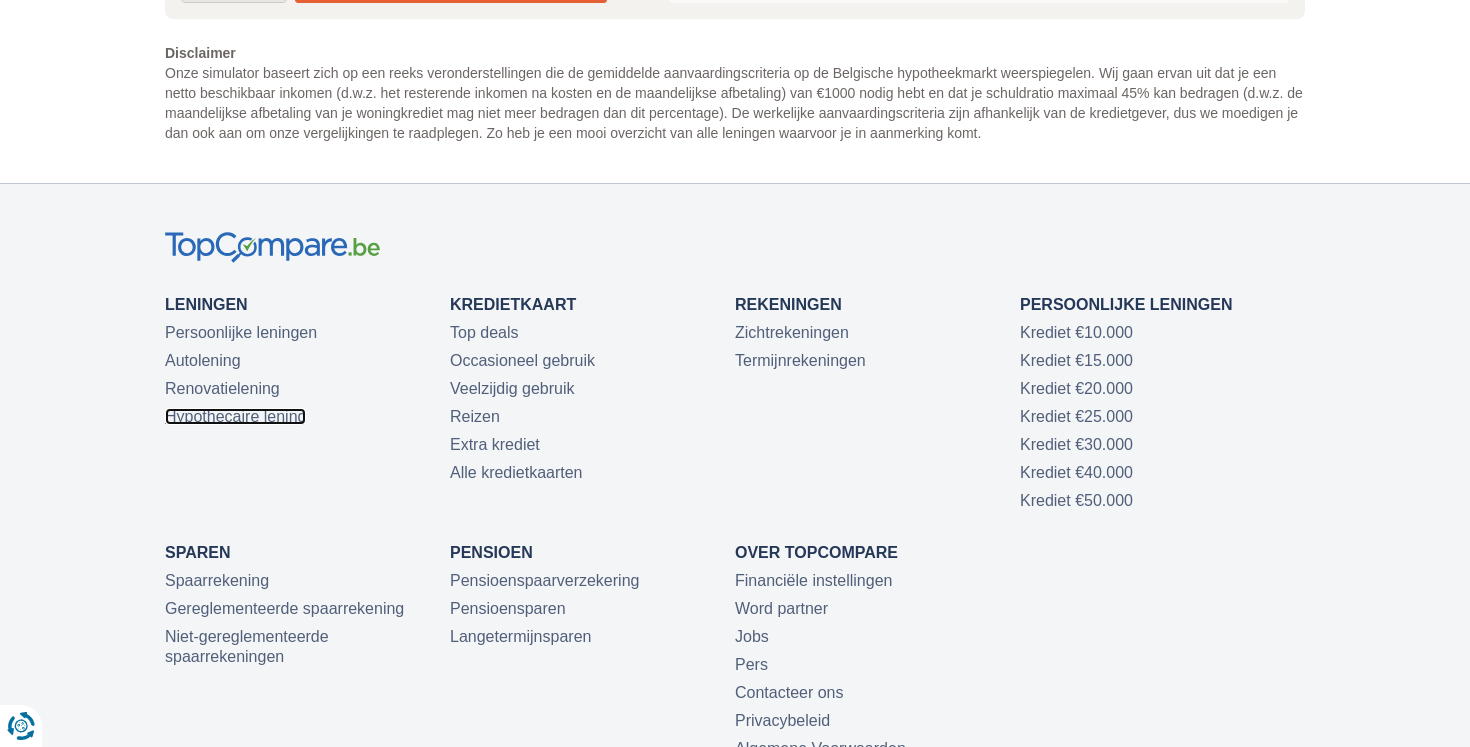 click on "Hypothecaire lening" at bounding box center (235, 416) 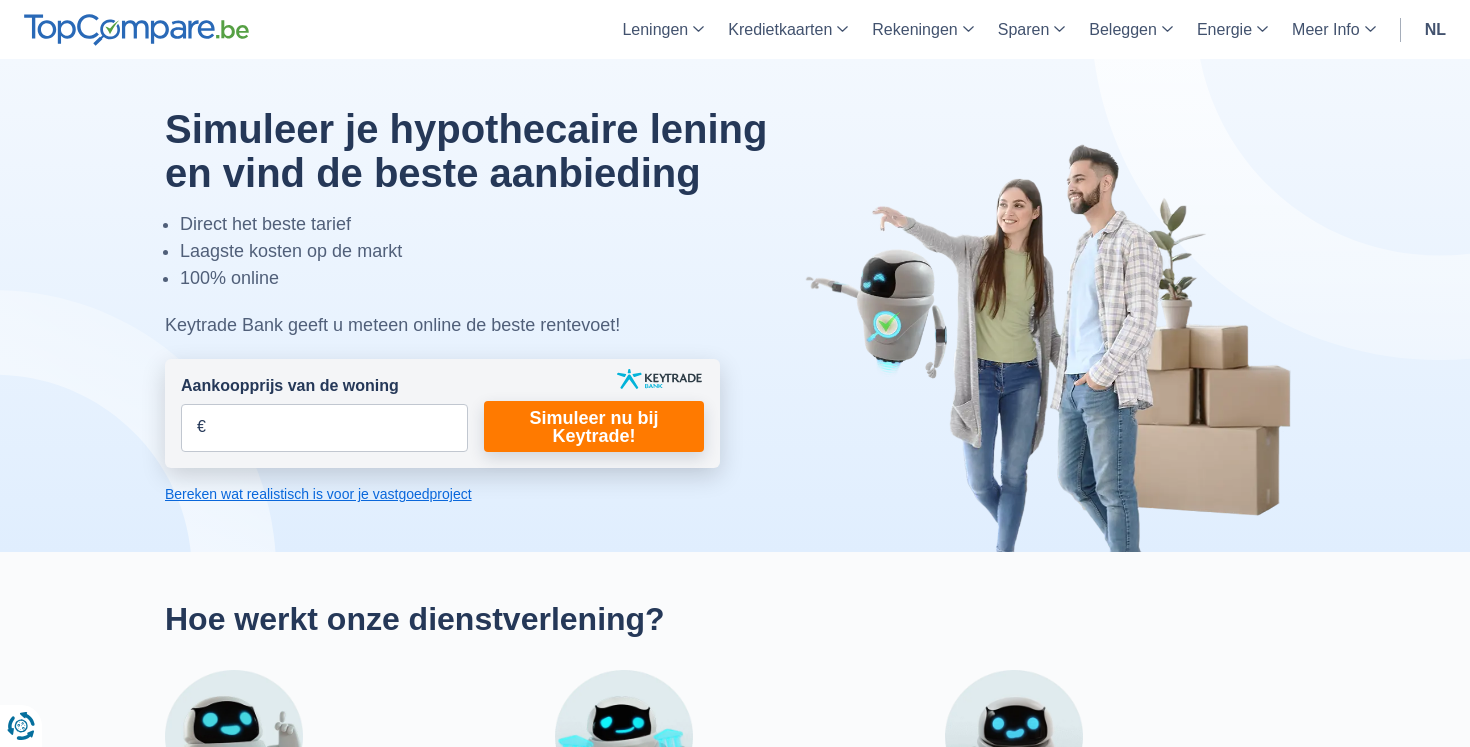 scroll, scrollTop: 0, scrollLeft: 0, axis: both 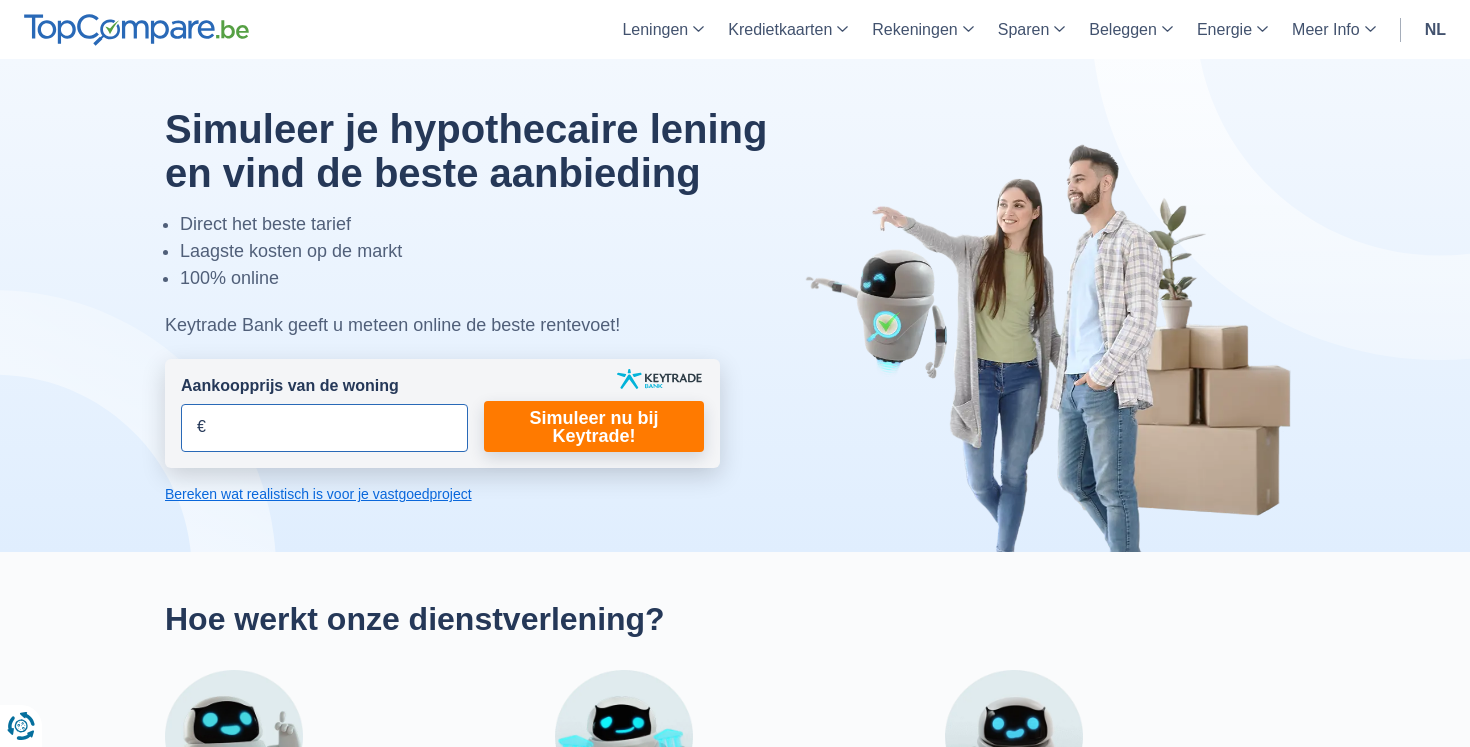 click on "Aankoopprijs van de woning" at bounding box center [324, 428] 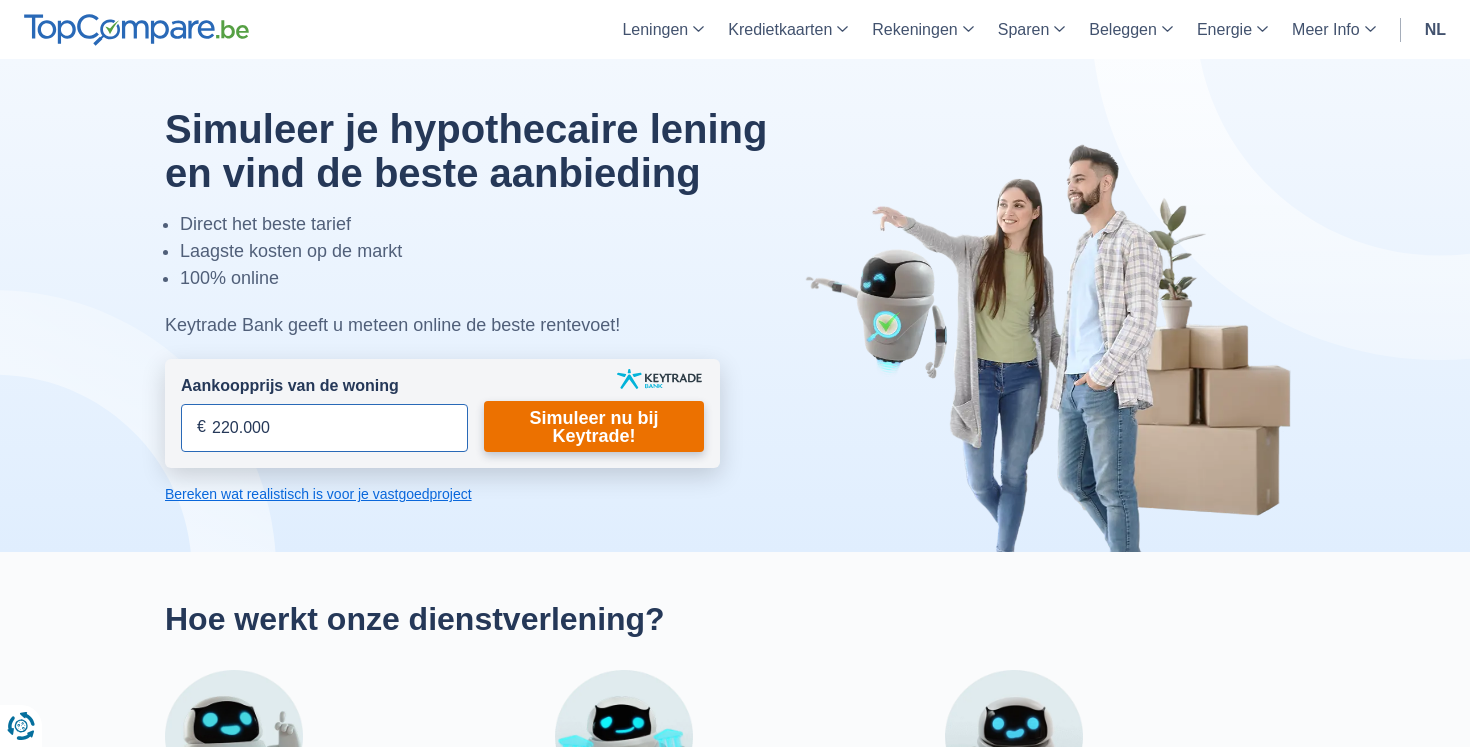 type on "220.000" 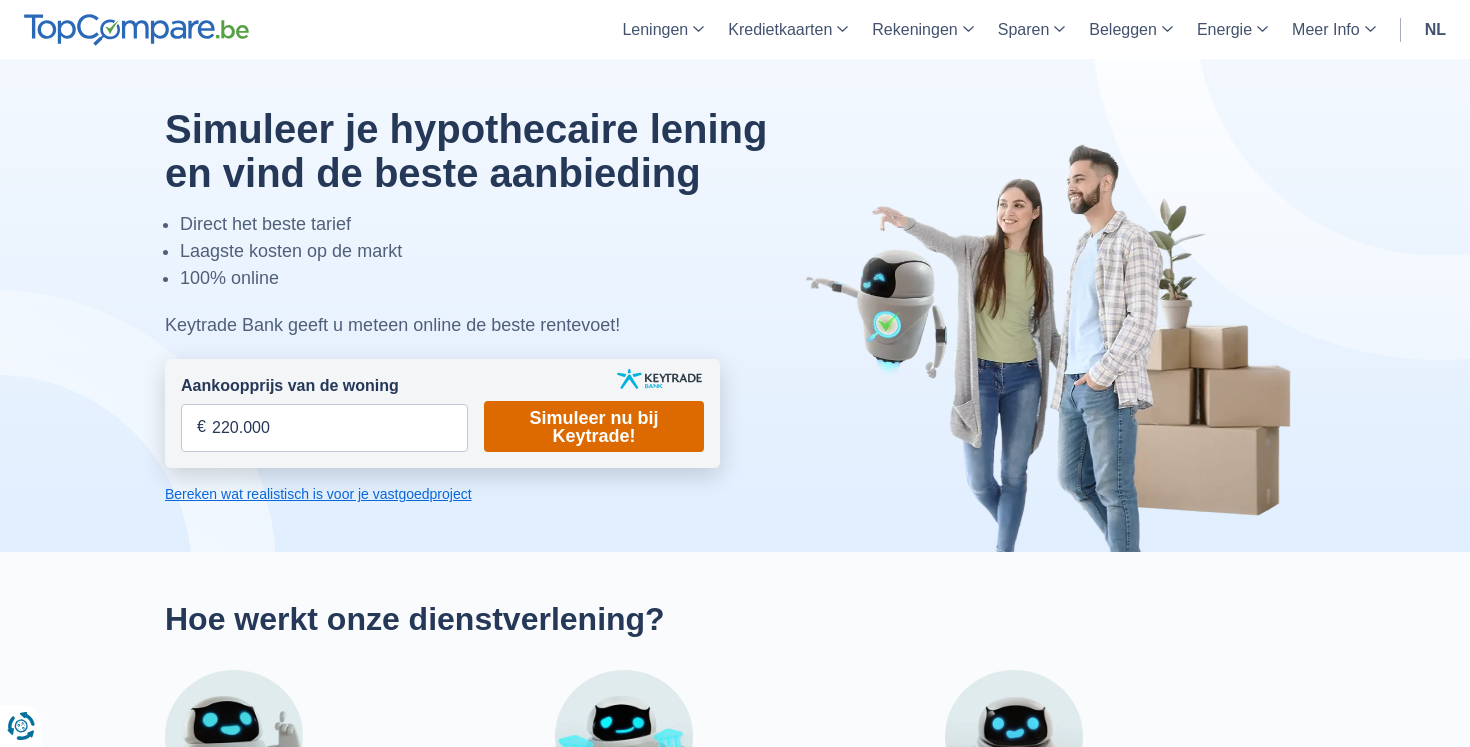 click on "Simuleer nu bij Keytrade!" at bounding box center (594, 426) 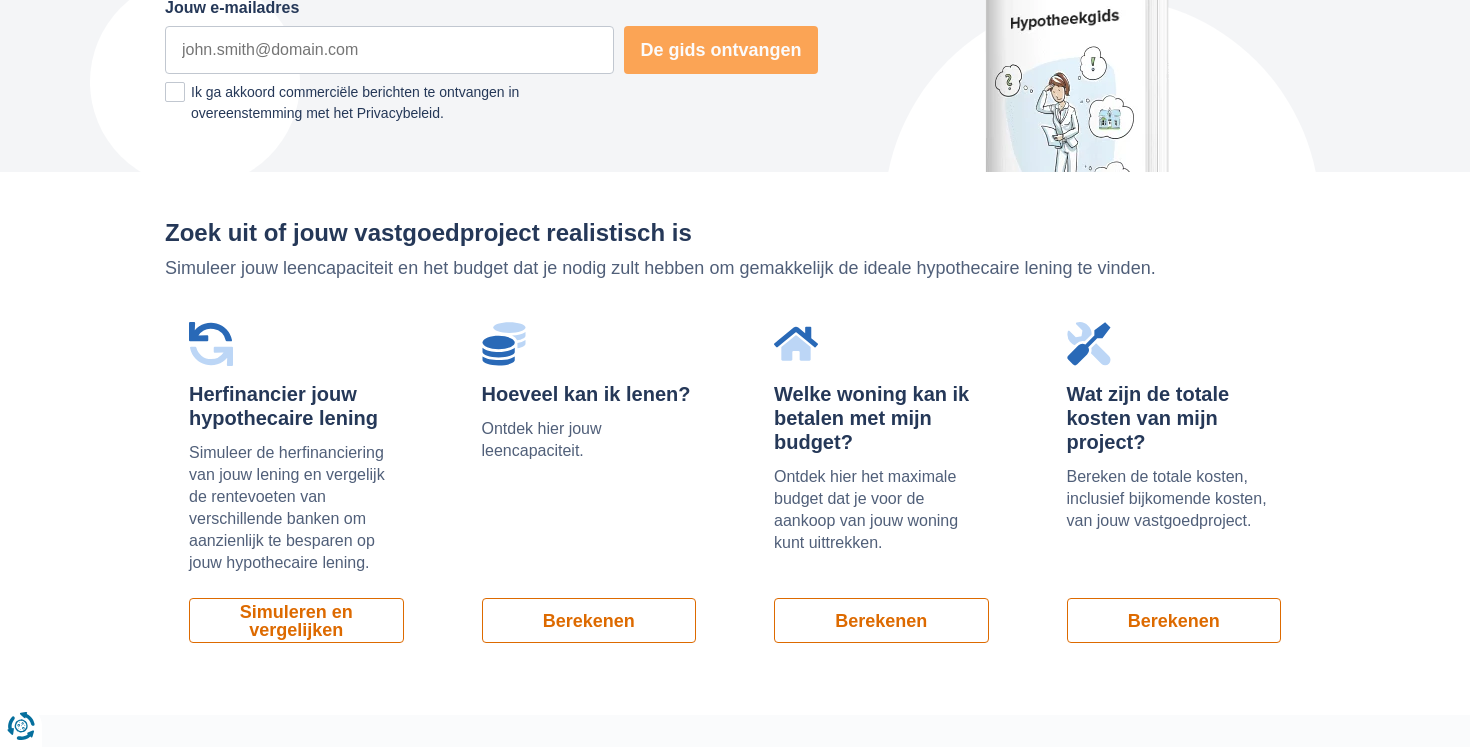 scroll, scrollTop: 1450, scrollLeft: 0, axis: vertical 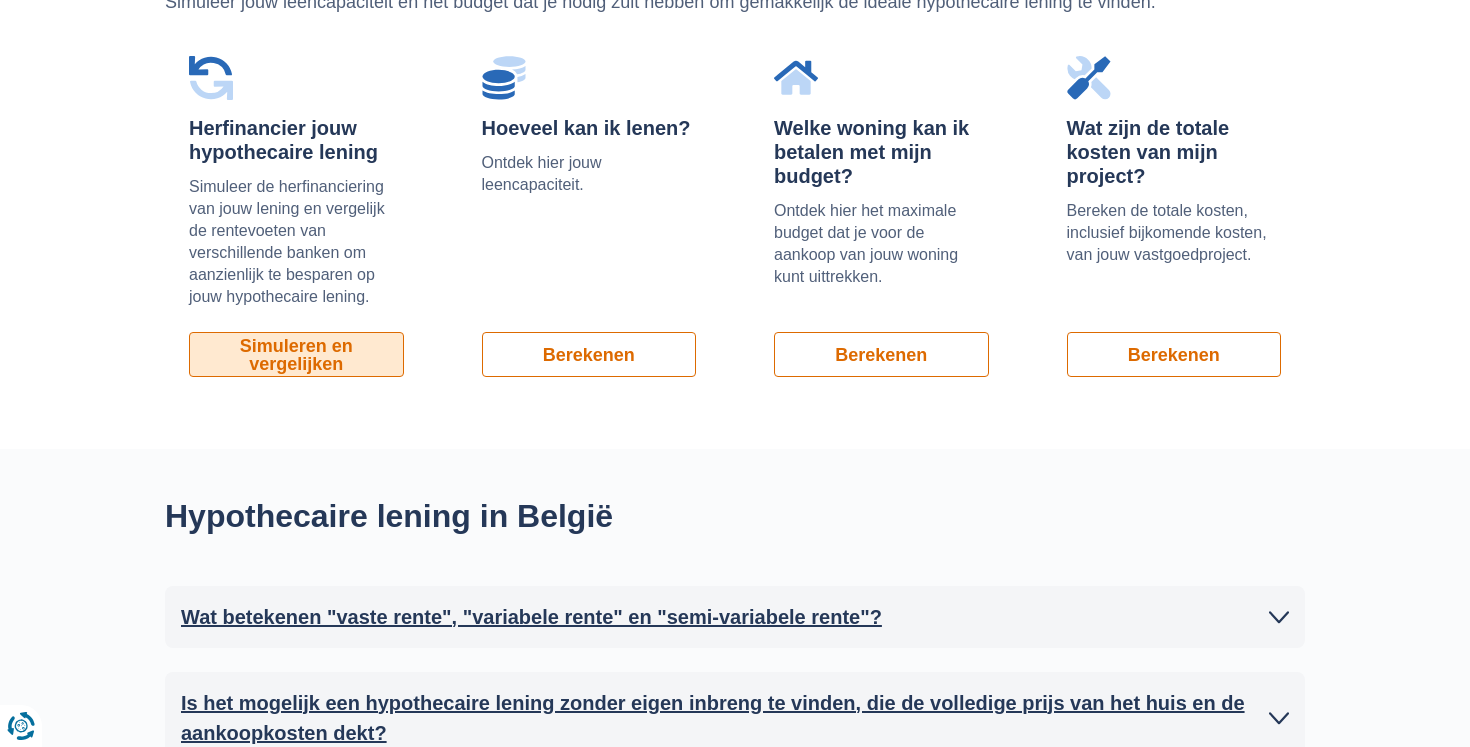 click on "Simuleren en vergelijken" at bounding box center [296, 354] 